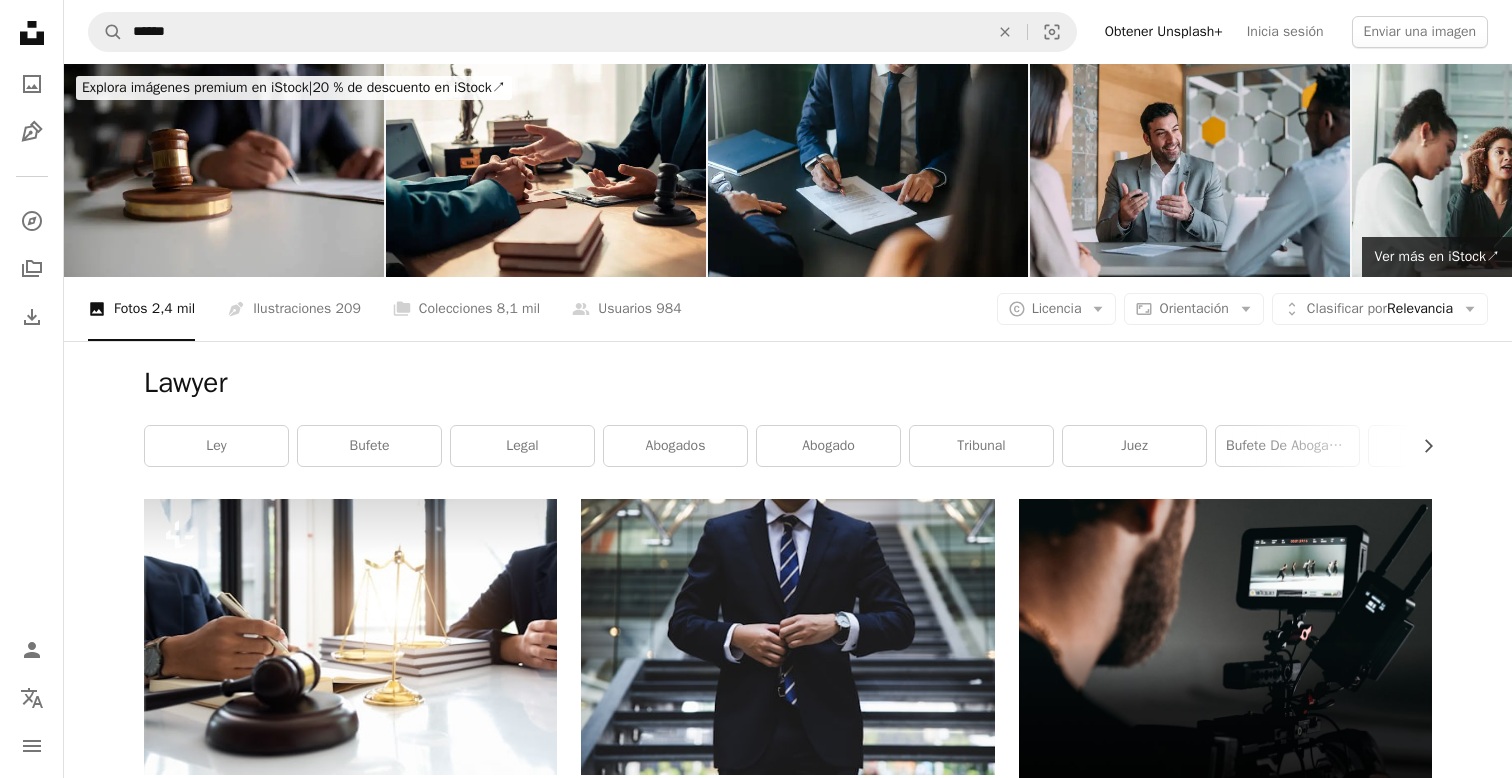 scroll, scrollTop: 35853, scrollLeft: 0, axis: vertical 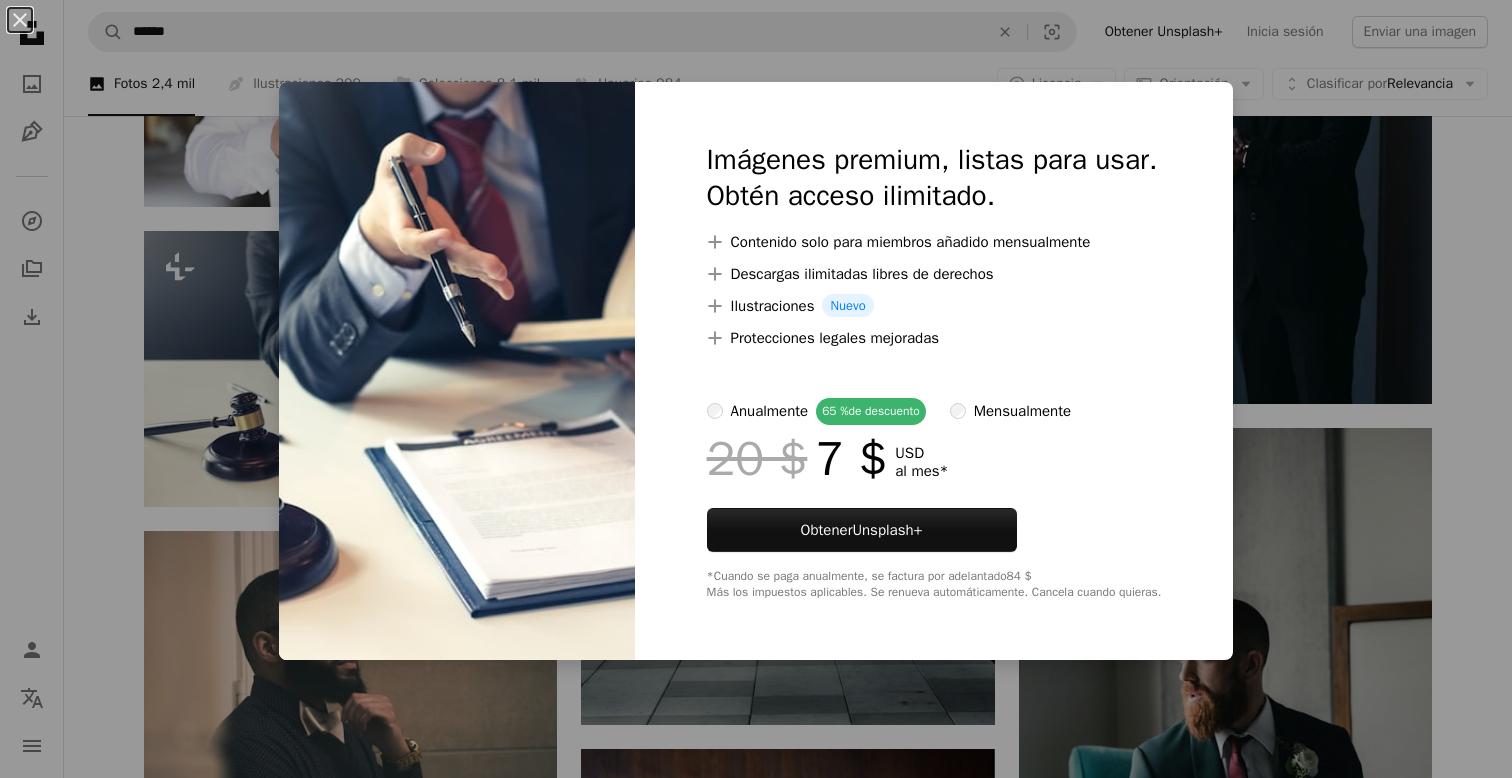 click on "An X shape Imágenes premium, listas para usar. Obtén acceso ilimitado. A plus sign Contenido solo para miembros añadido mensualmente A plus sign Descargas ilimitadas libres de derechos A plus sign Ilustraciones  Nuevo A plus sign Protecciones legales mejoradas anualmente 65 %  de descuento mensualmente 20 $   7 $ USD al mes * Obtener  Unsplash+ *Cuando se paga anualmente, se factura por adelantado  84 $ Más los impuestos aplicables. Se renueva automáticamente. Cancela cuando quieras." at bounding box center (756, 389) 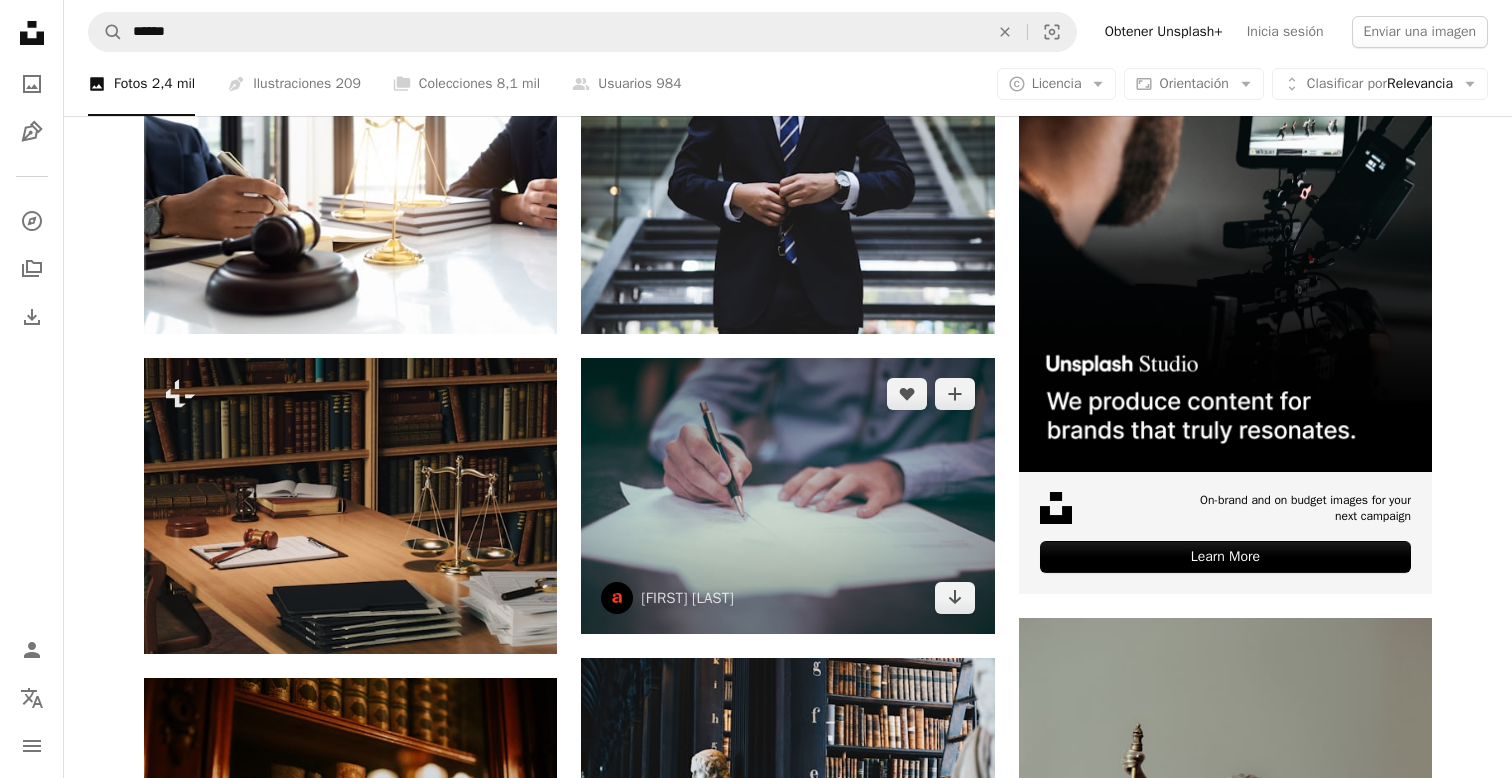 scroll, scrollTop: 497, scrollLeft: 0, axis: vertical 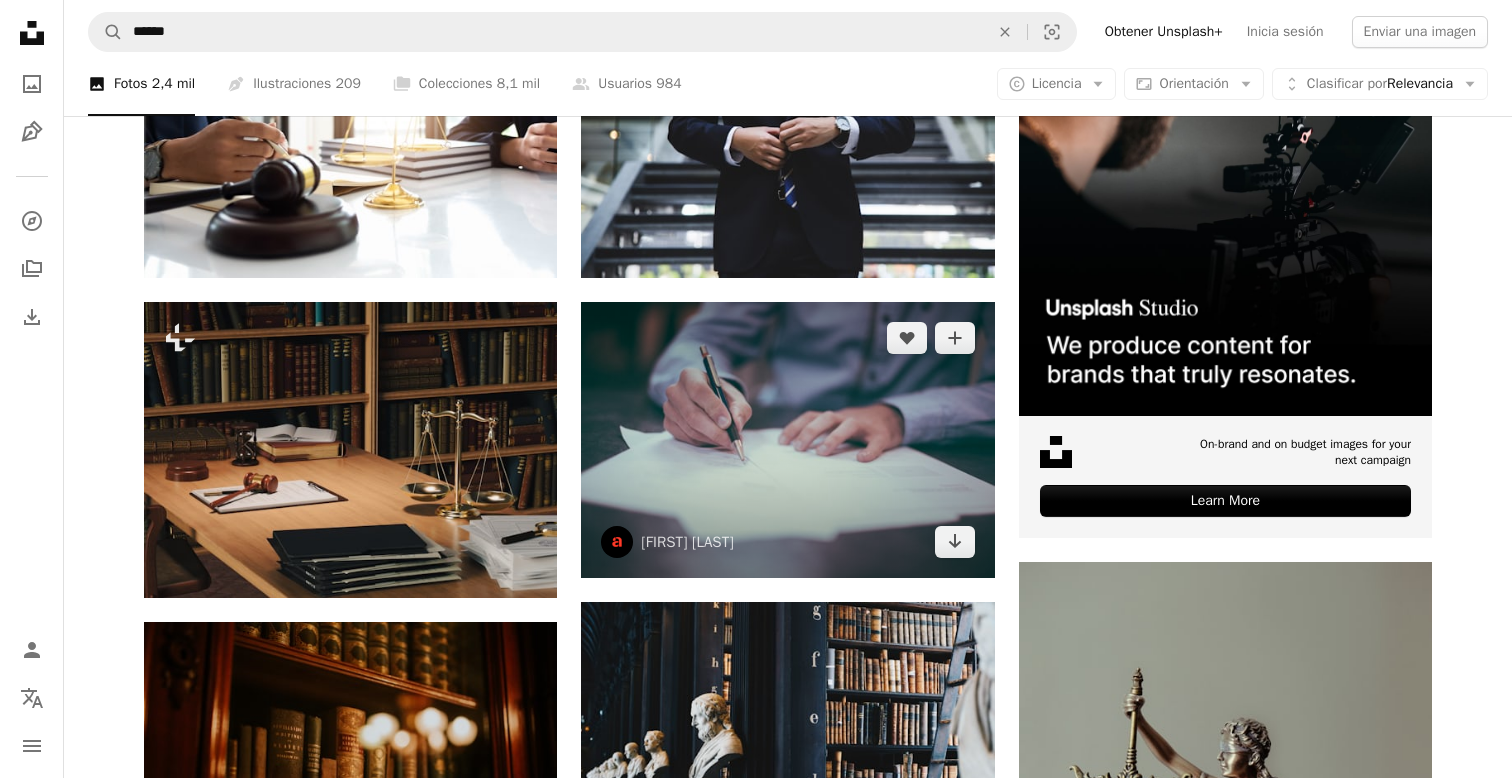 click at bounding box center (787, 440) 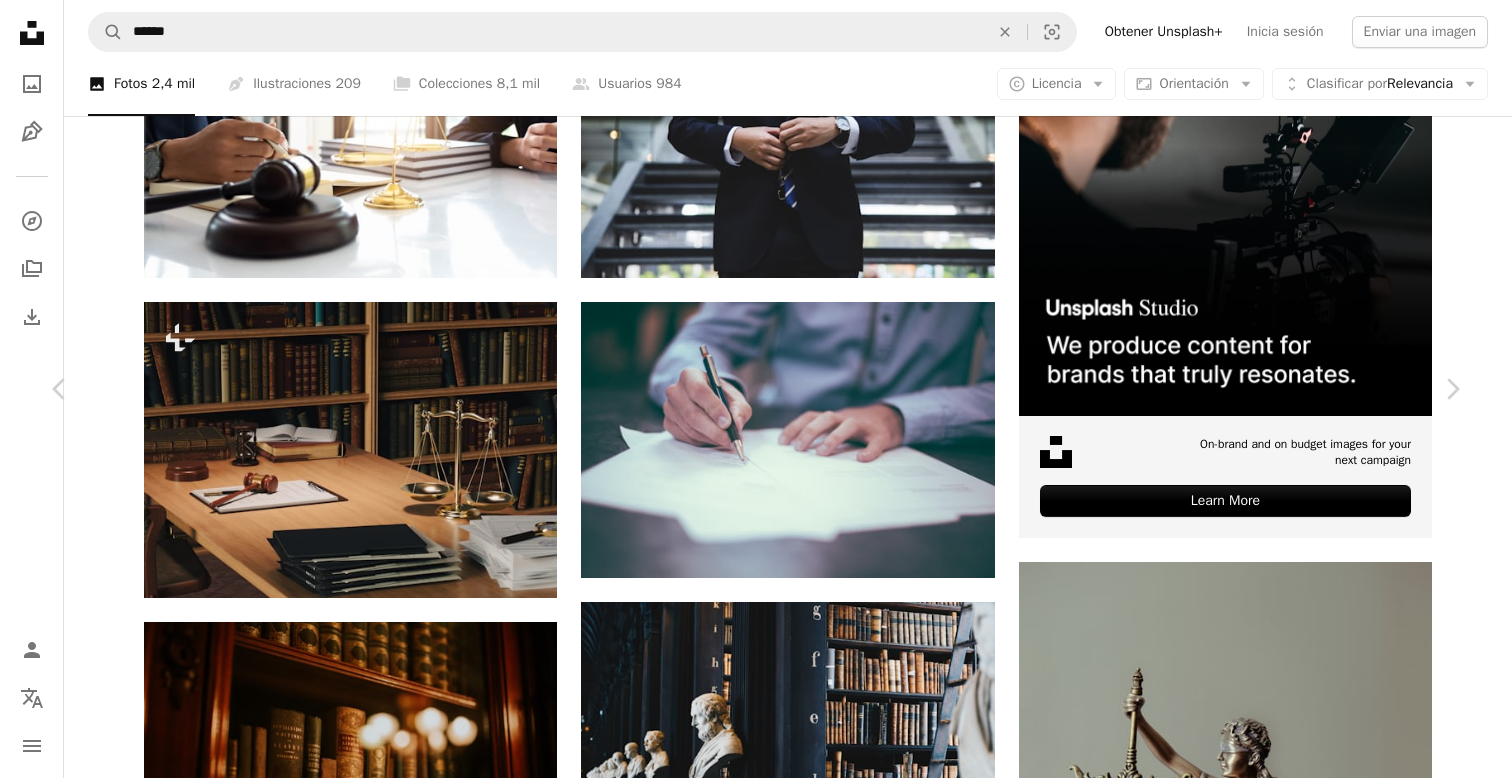 scroll, scrollTop: 1559, scrollLeft: 0, axis: vertical 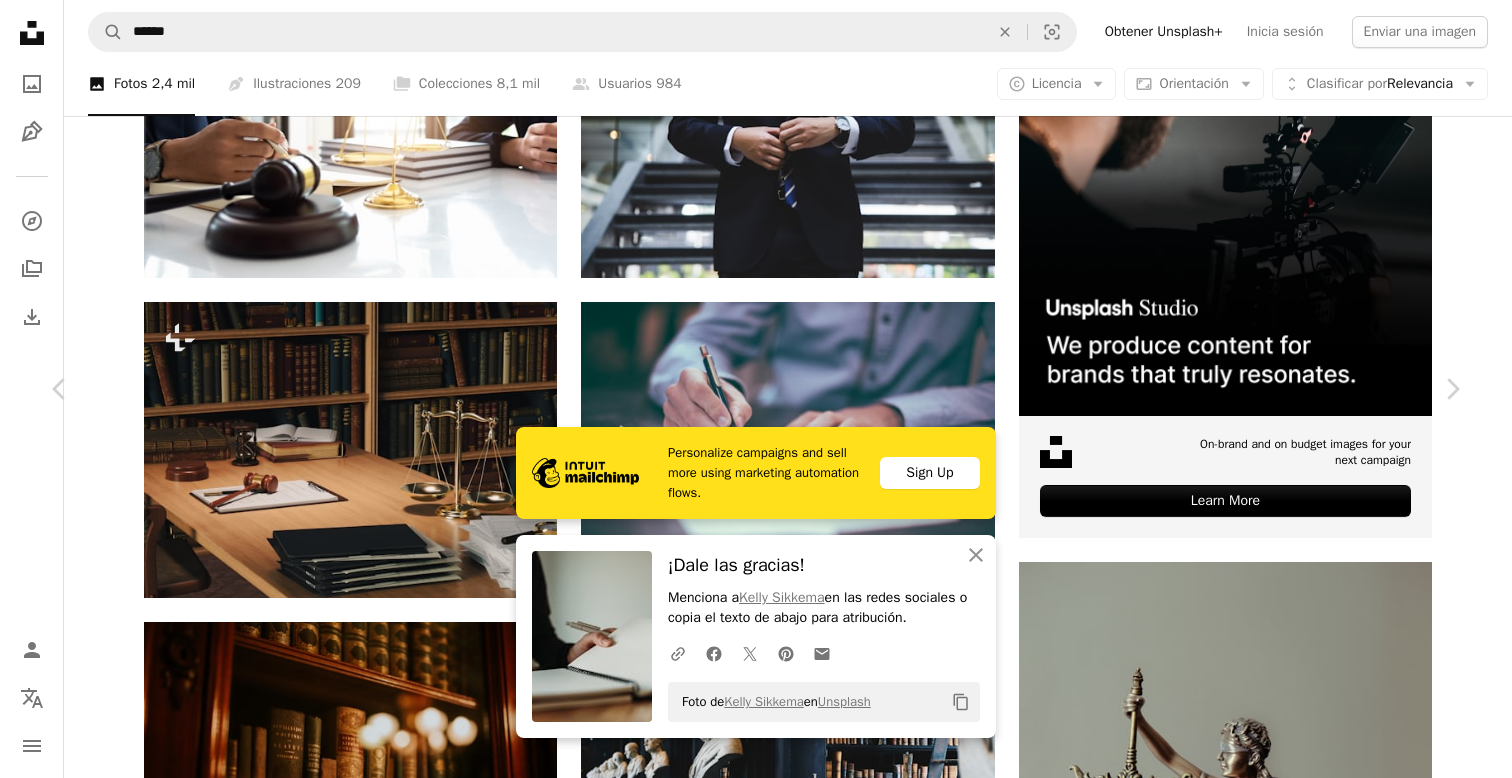 click on "An X shape" at bounding box center (20, 20) 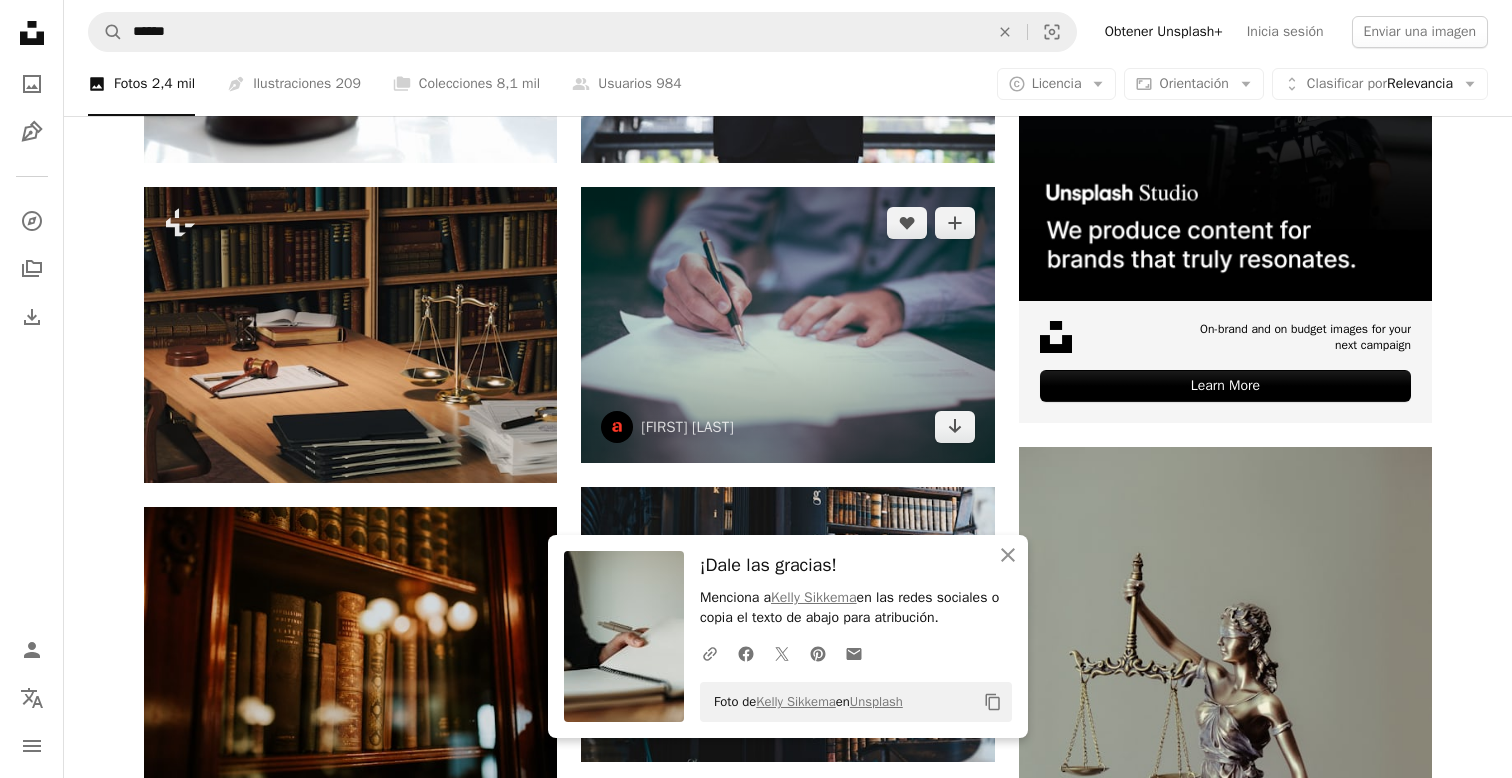 scroll, scrollTop: 606, scrollLeft: 0, axis: vertical 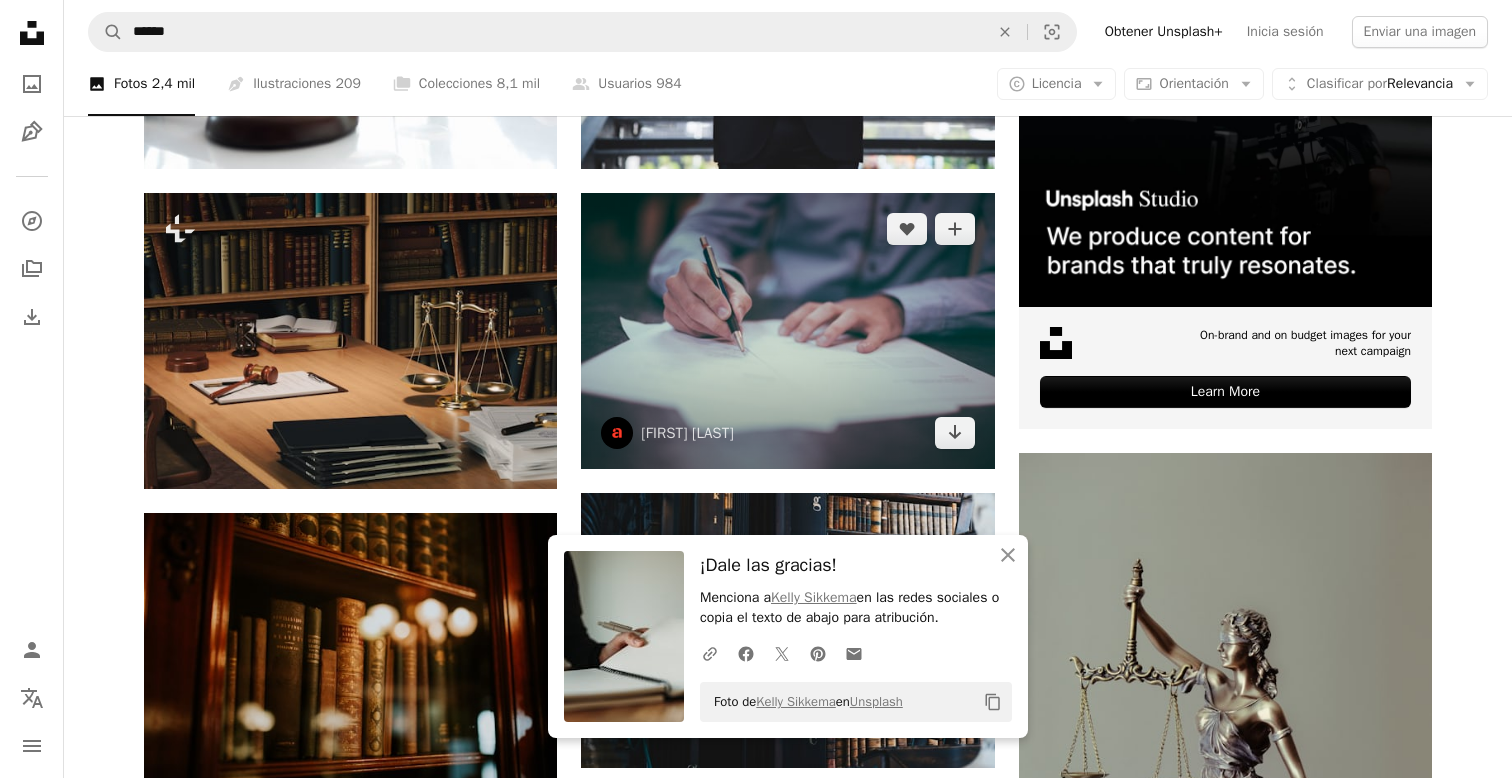click at bounding box center (787, 331) 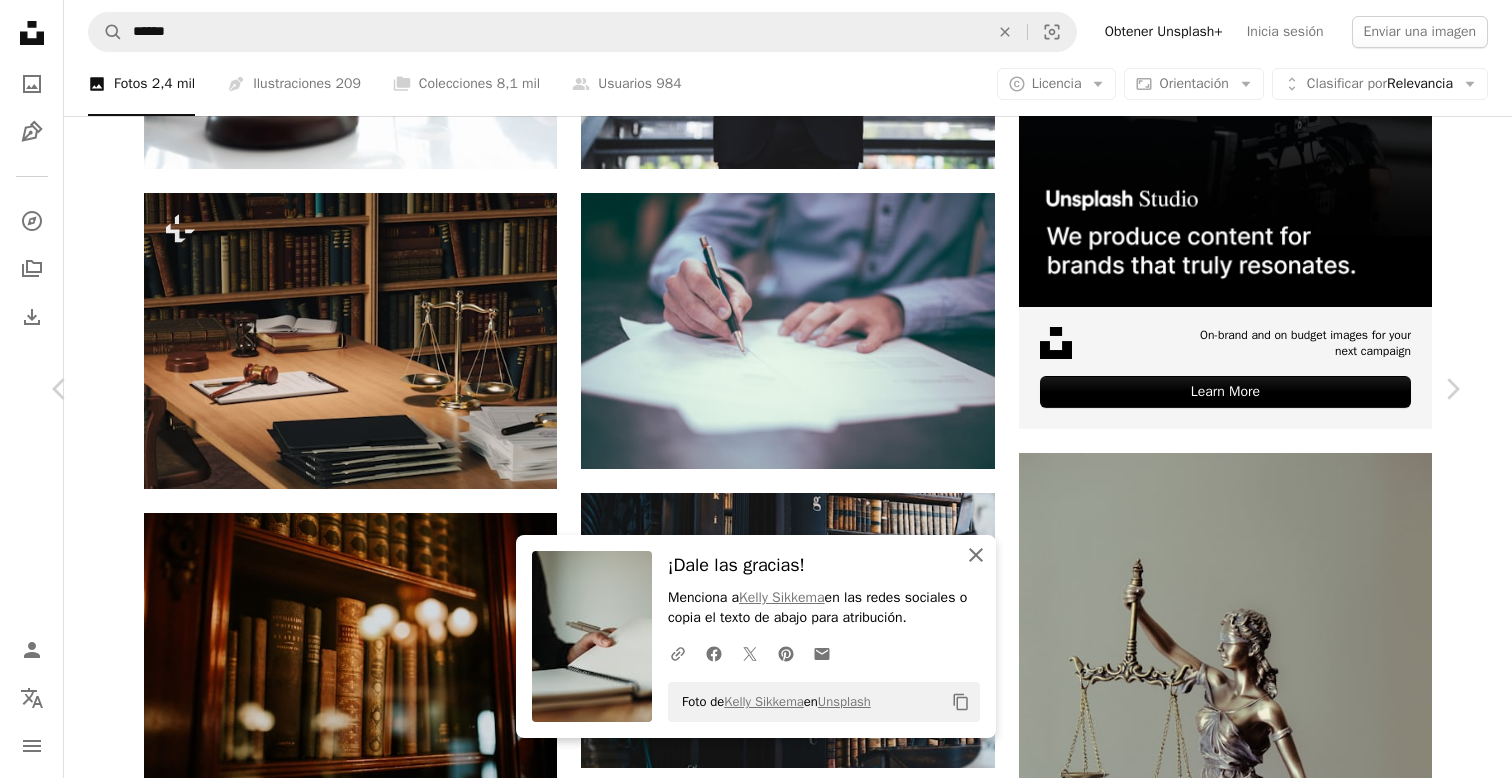 click on "An X shape" 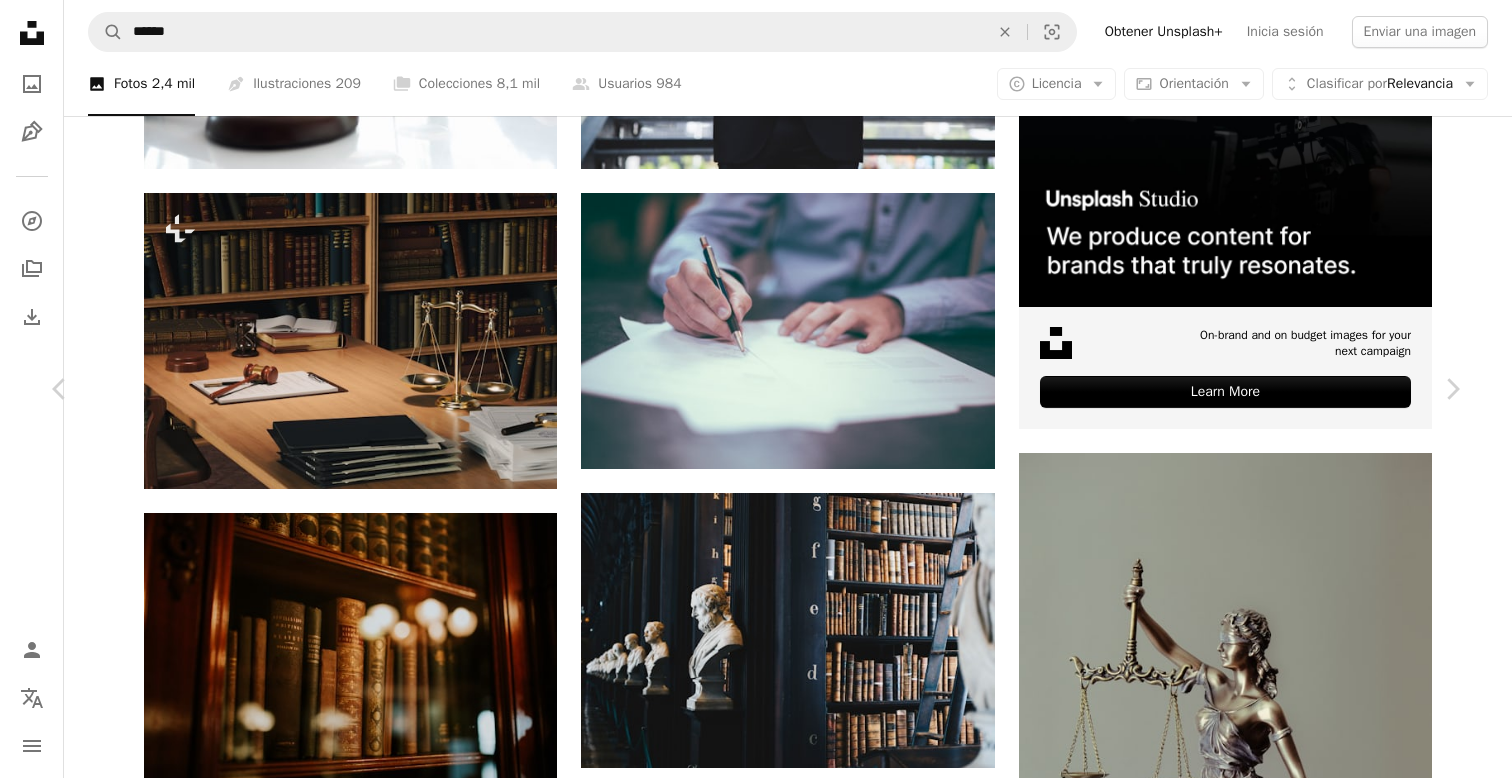 click on "Descargar gratis" at bounding box center (1256, 97085) 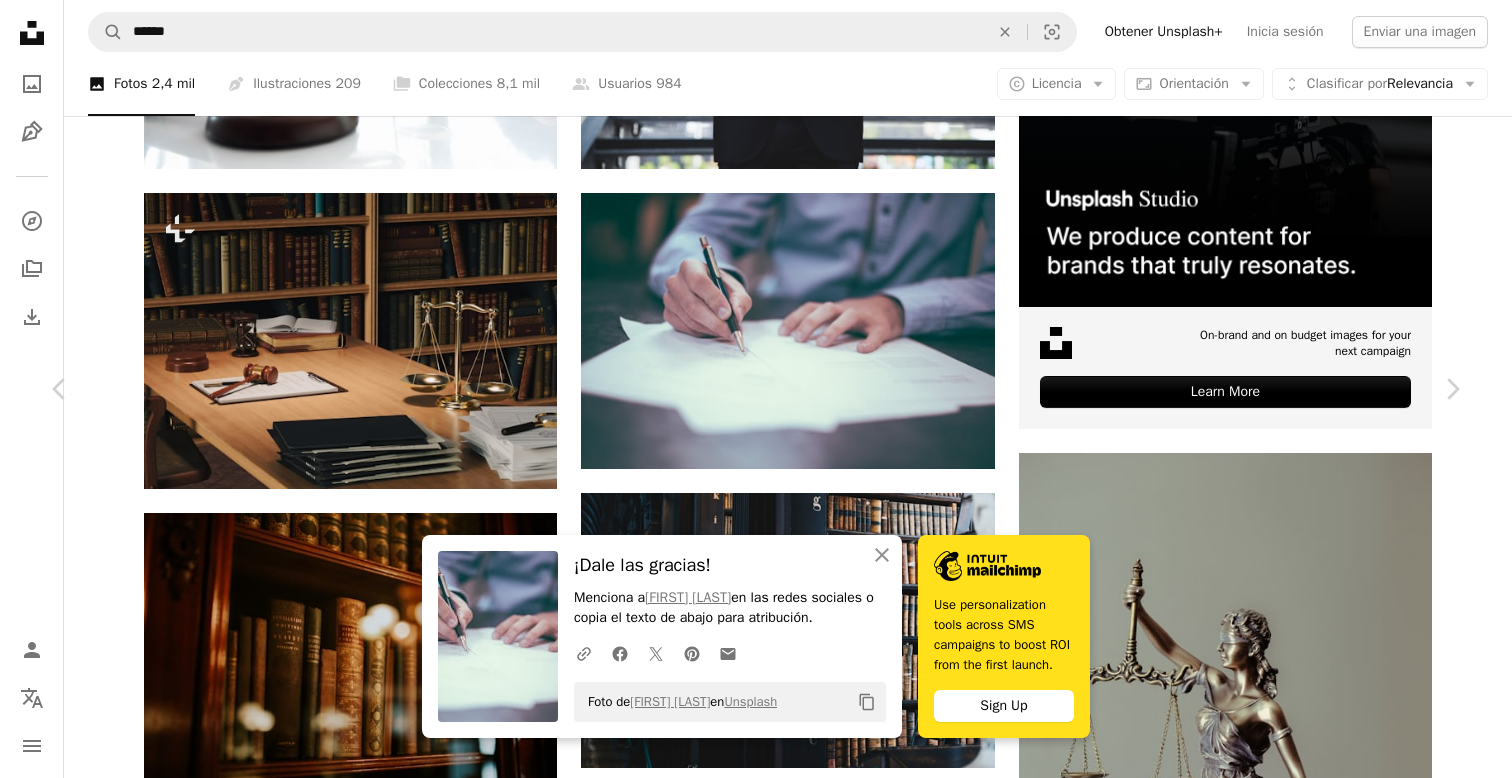 click on "An X shape" at bounding box center [20, 20] 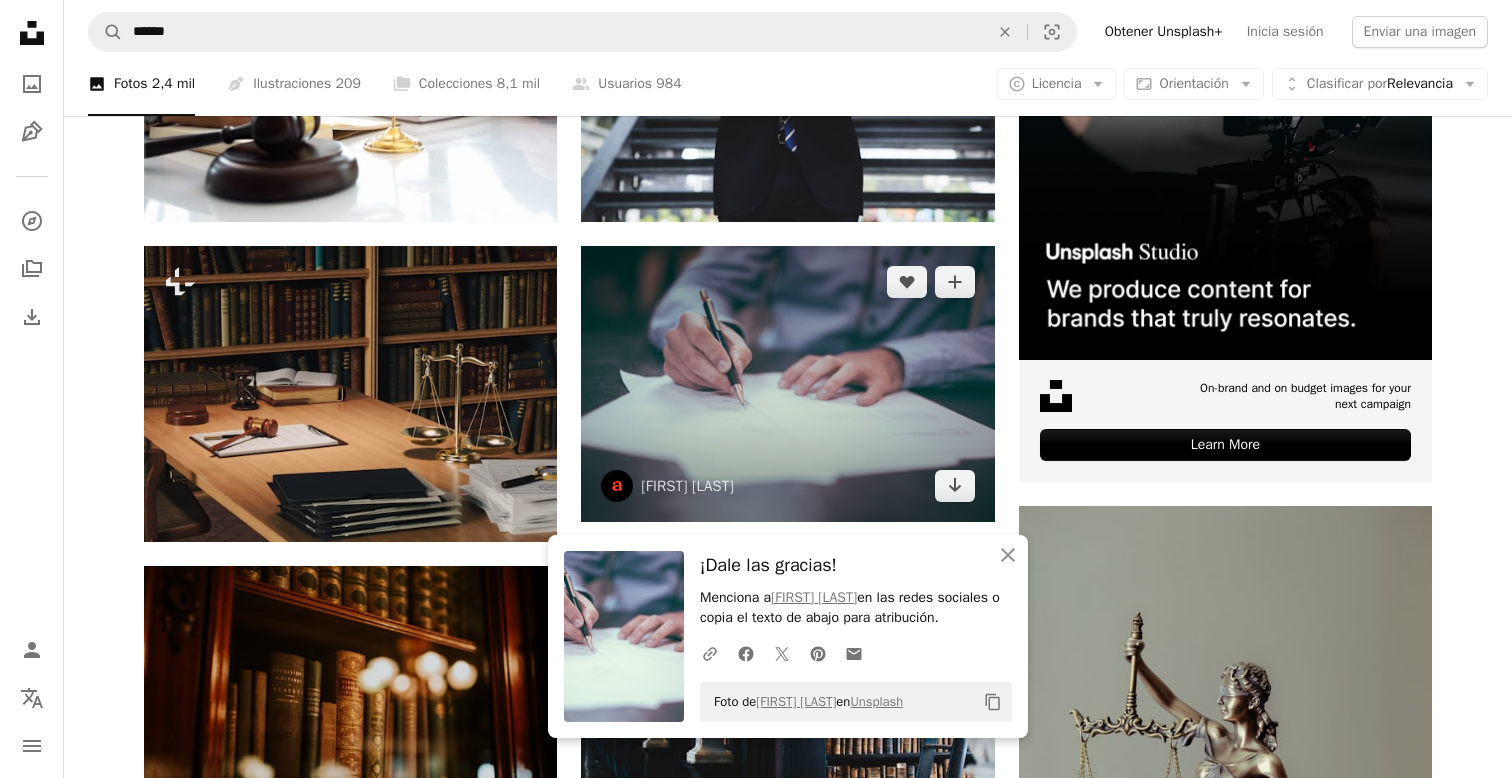 scroll, scrollTop: 547, scrollLeft: 0, axis: vertical 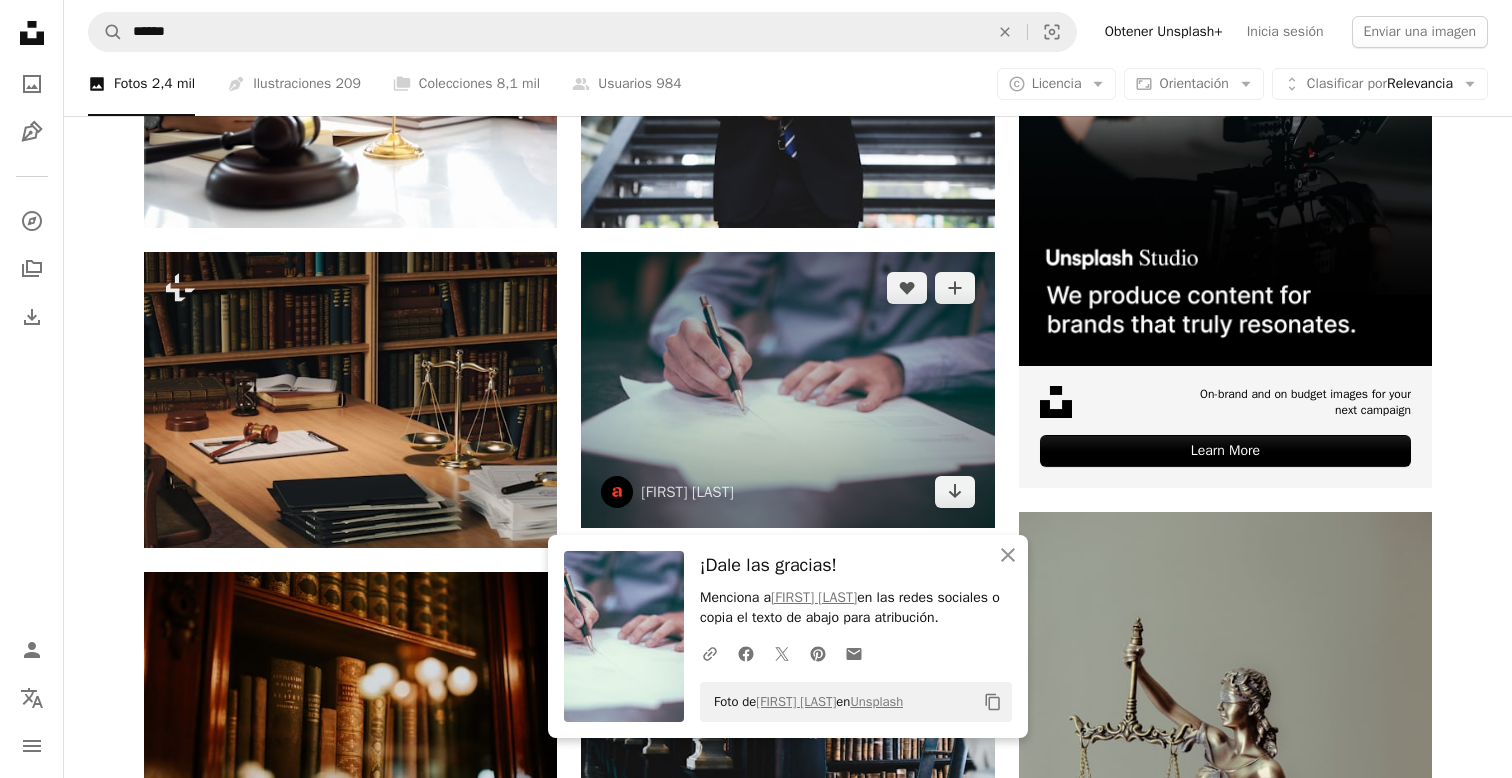 click at bounding box center (787, 390) 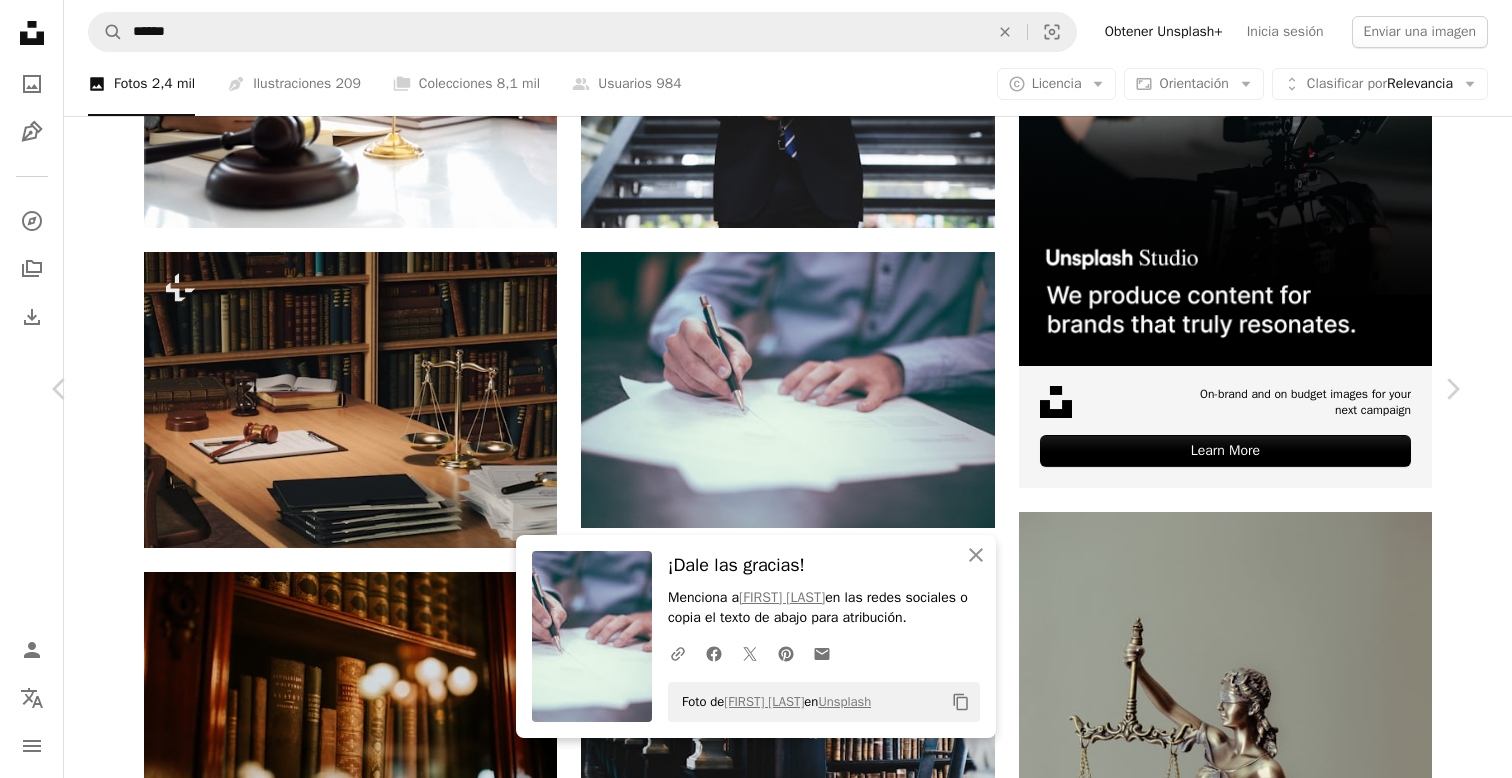 scroll, scrollTop: 2498, scrollLeft: 0, axis: vertical 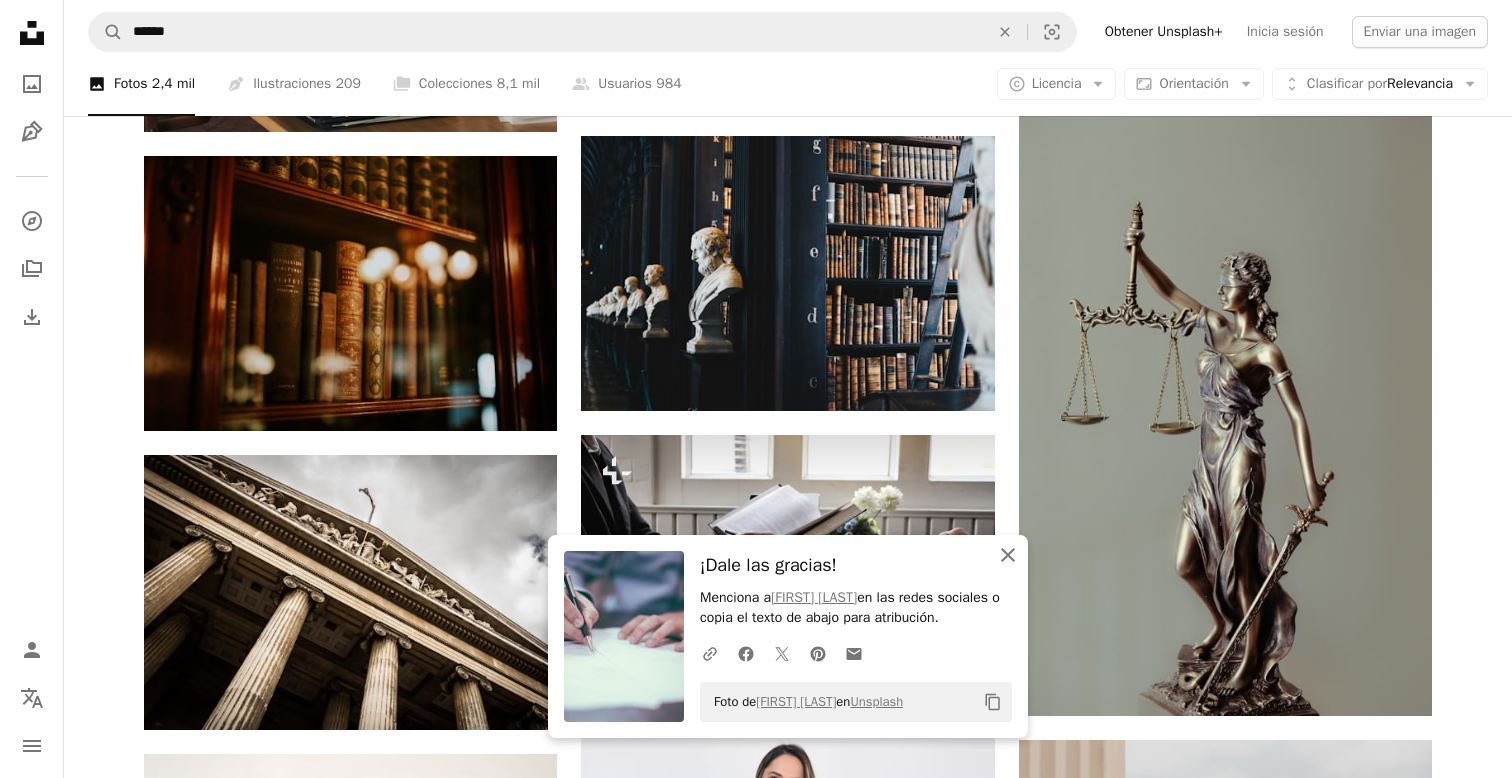 click on "An X shape" 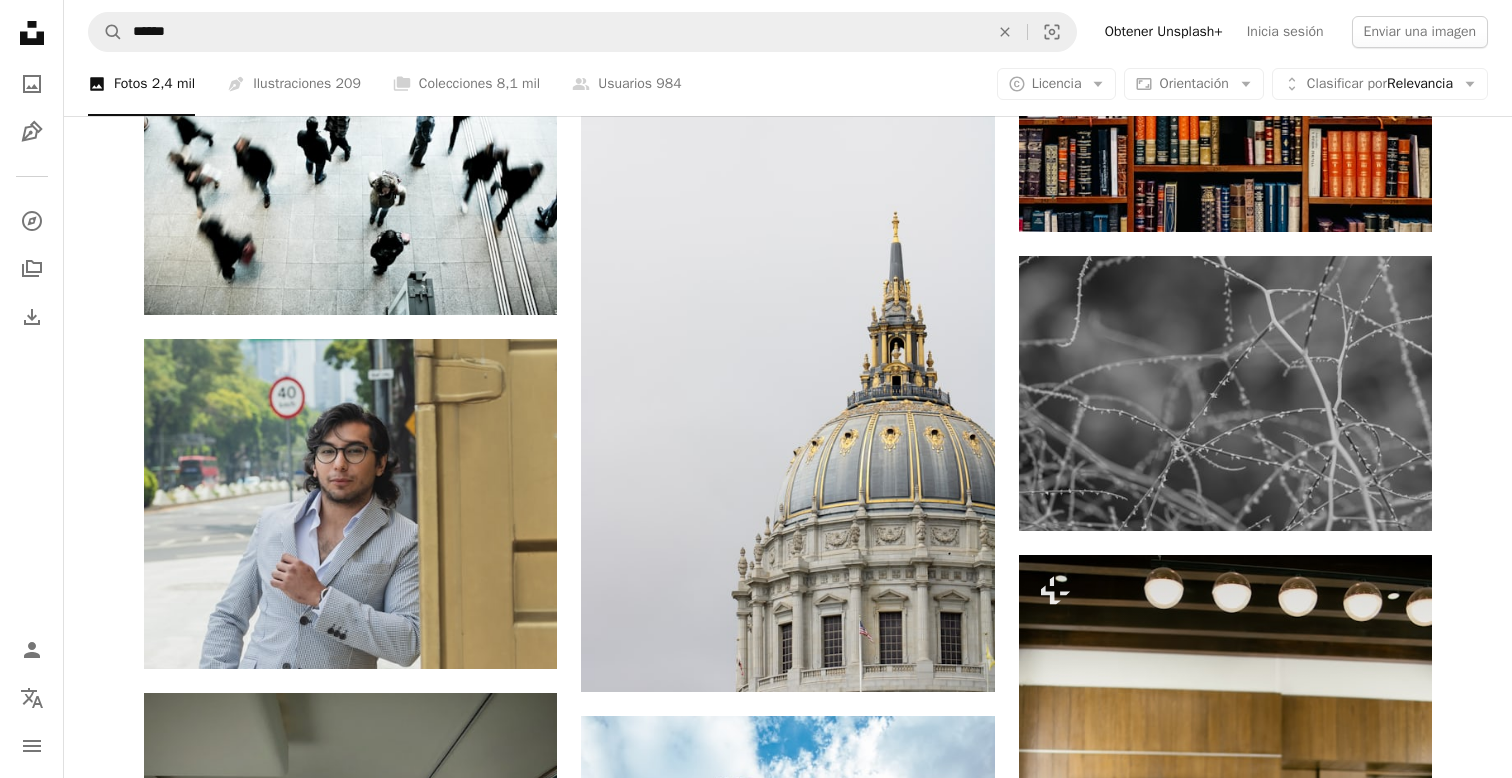 scroll, scrollTop: 14675, scrollLeft: 0, axis: vertical 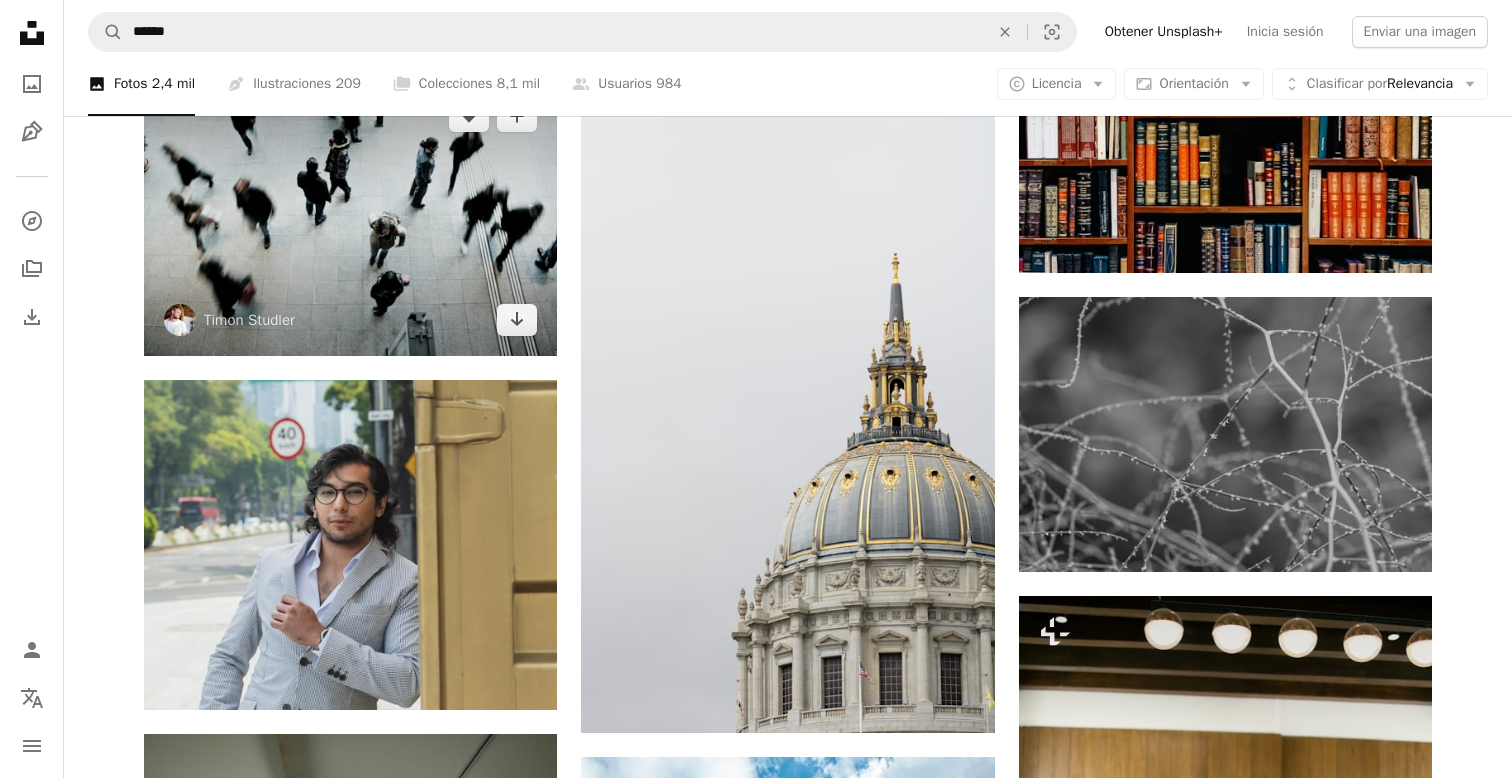 click at bounding box center [350, 217] 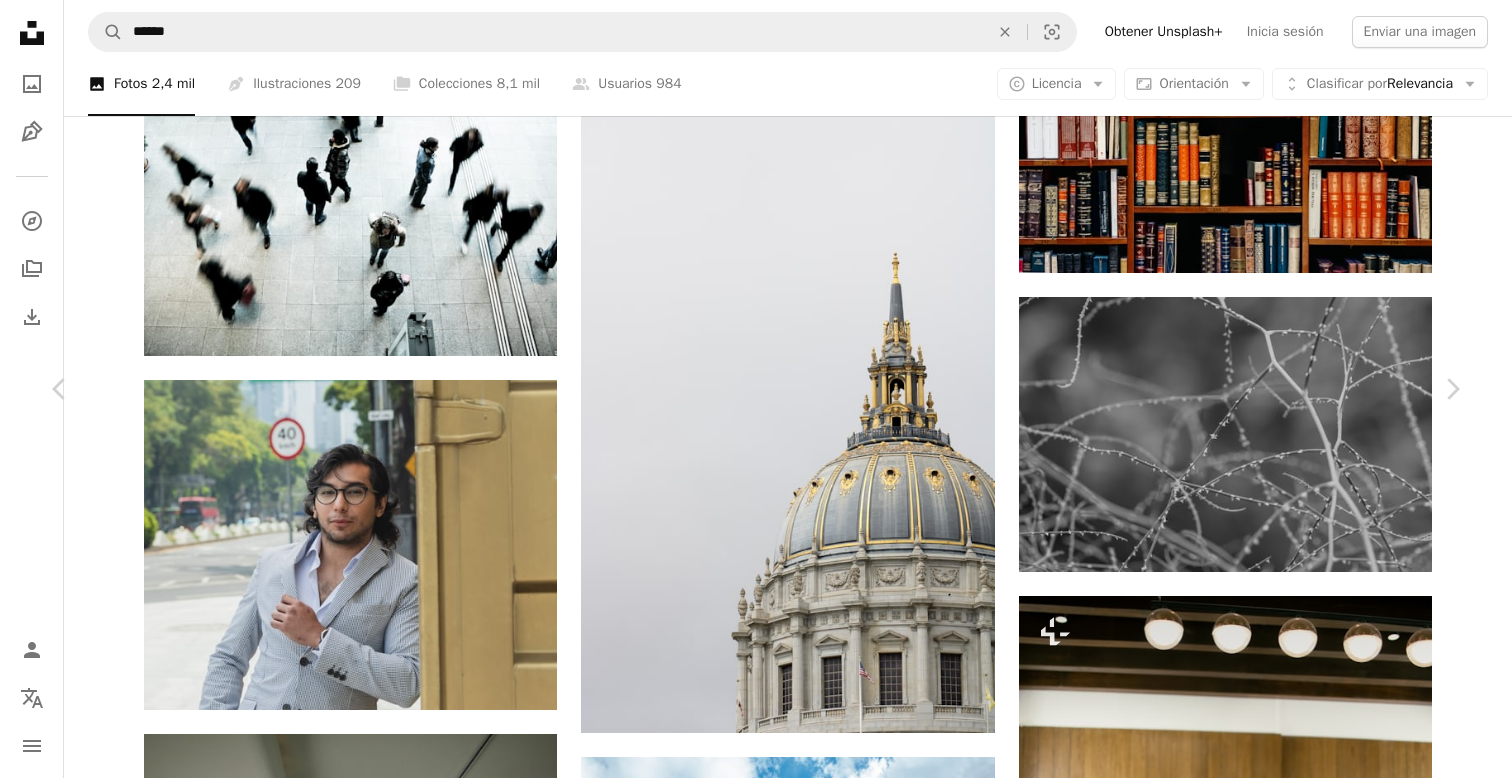 scroll, scrollTop: 2442, scrollLeft: 0, axis: vertical 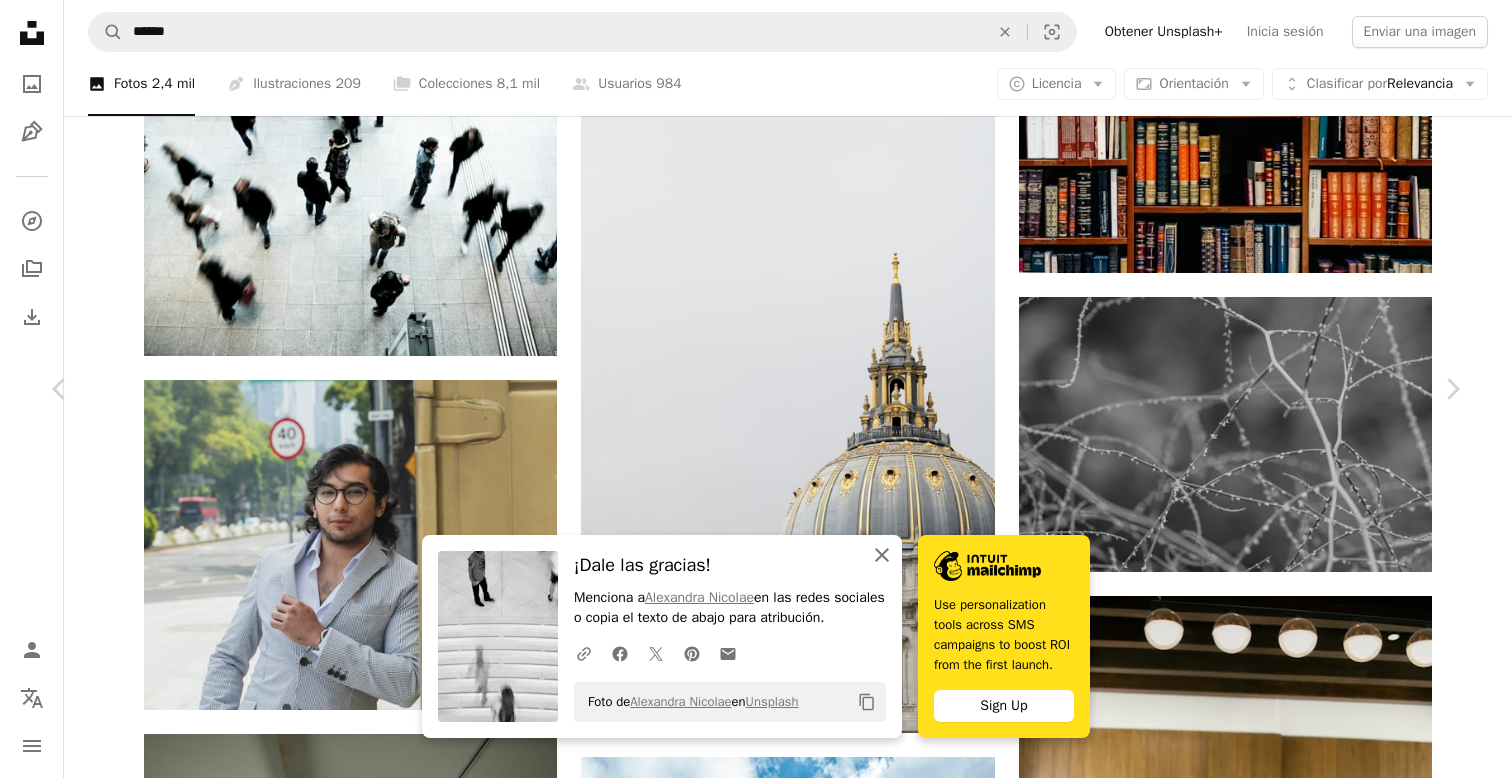 click on "An X shape" 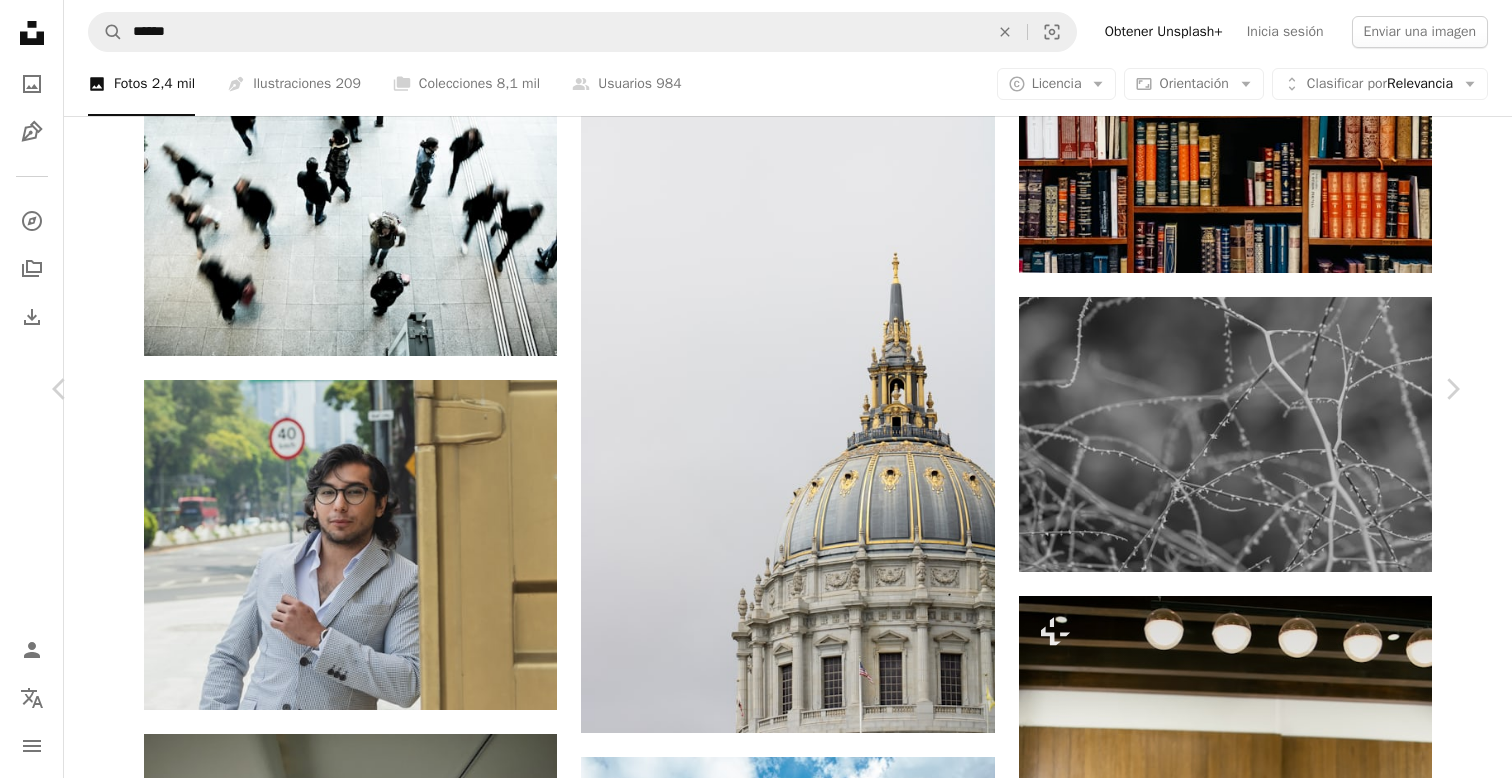 scroll, scrollTop: 3908, scrollLeft: 0, axis: vertical 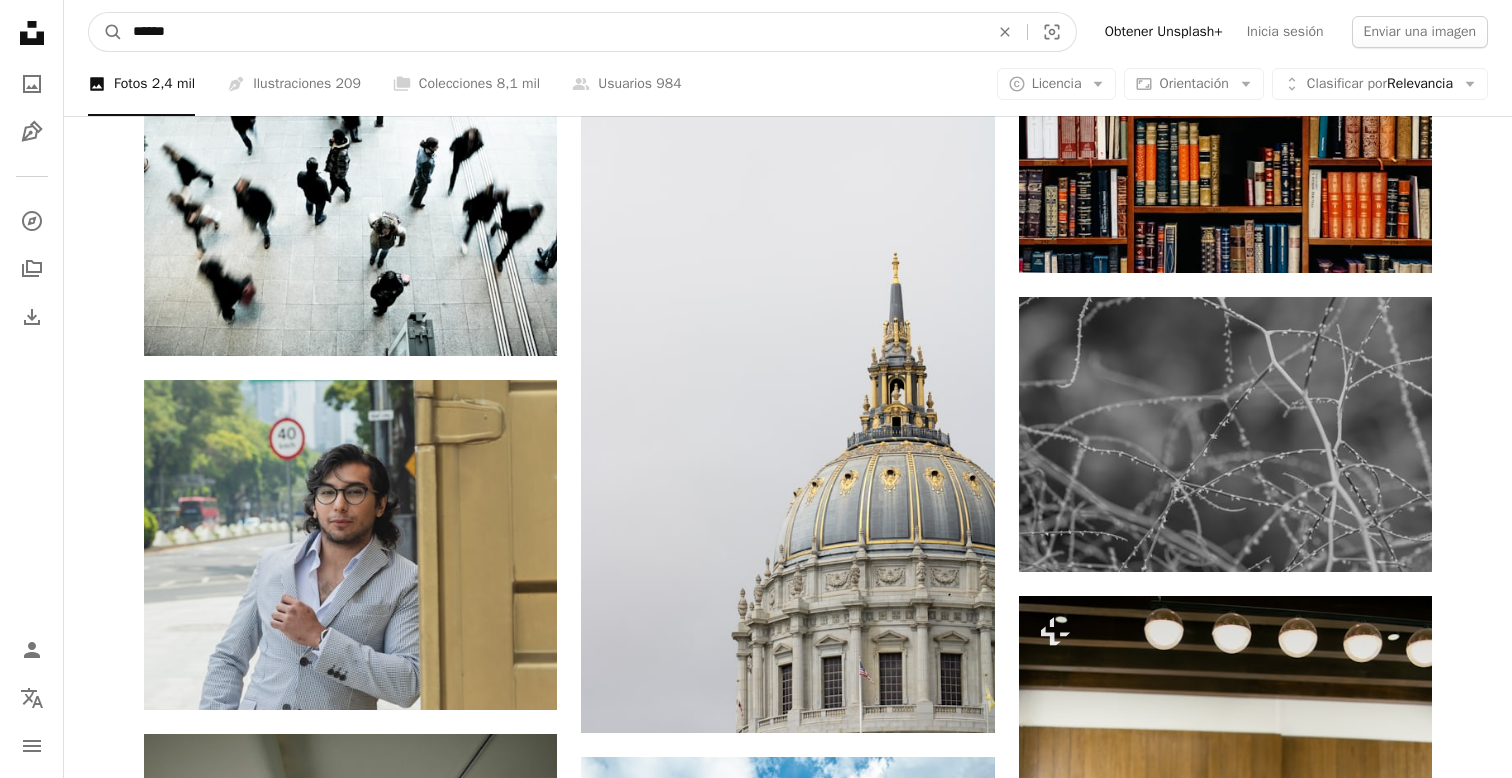 drag, startPoint x: 285, startPoint y: 29, endPoint x: 0, endPoint y: -11, distance: 287.79333 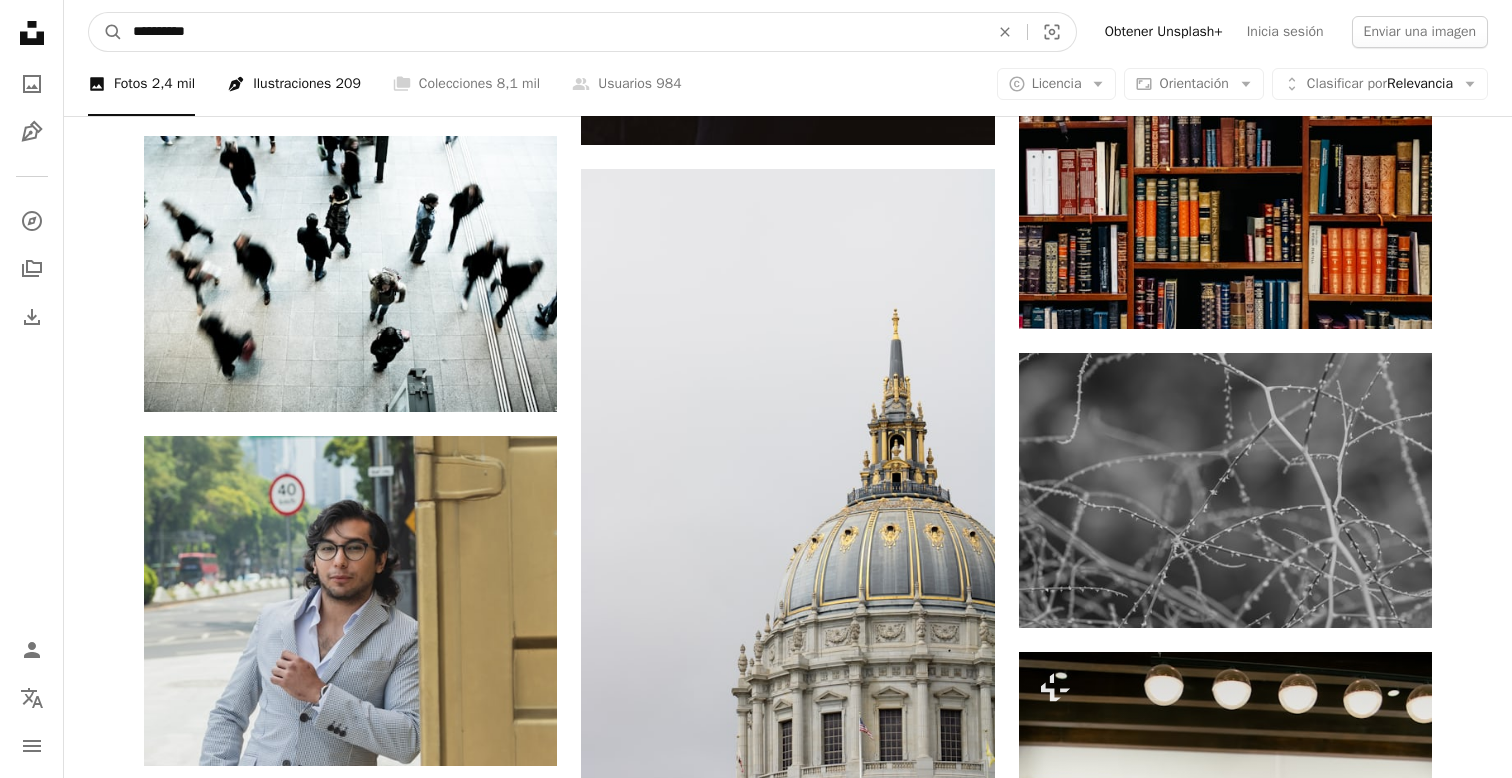 type on "**********" 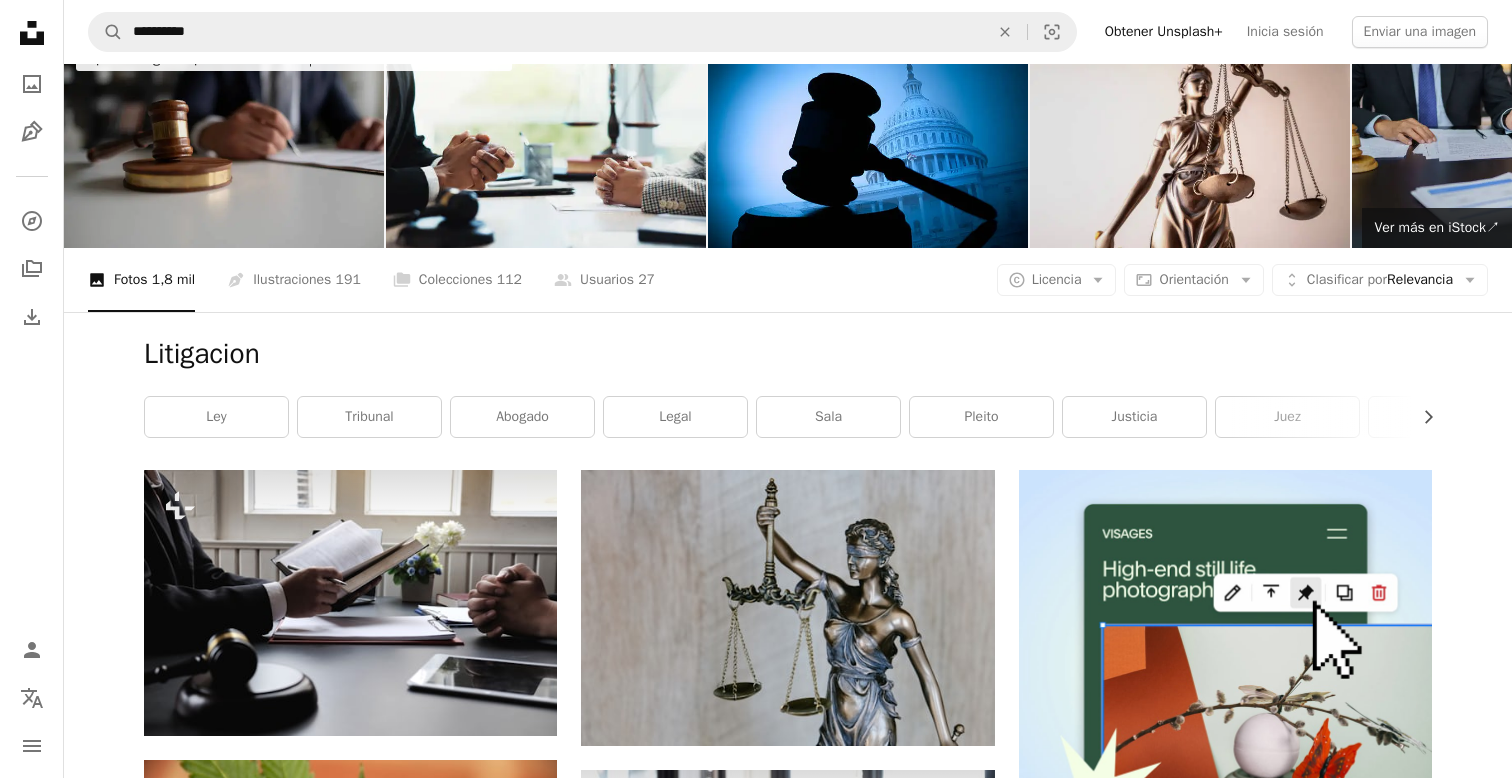 scroll, scrollTop: 0, scrollLeft: 0, axis: both 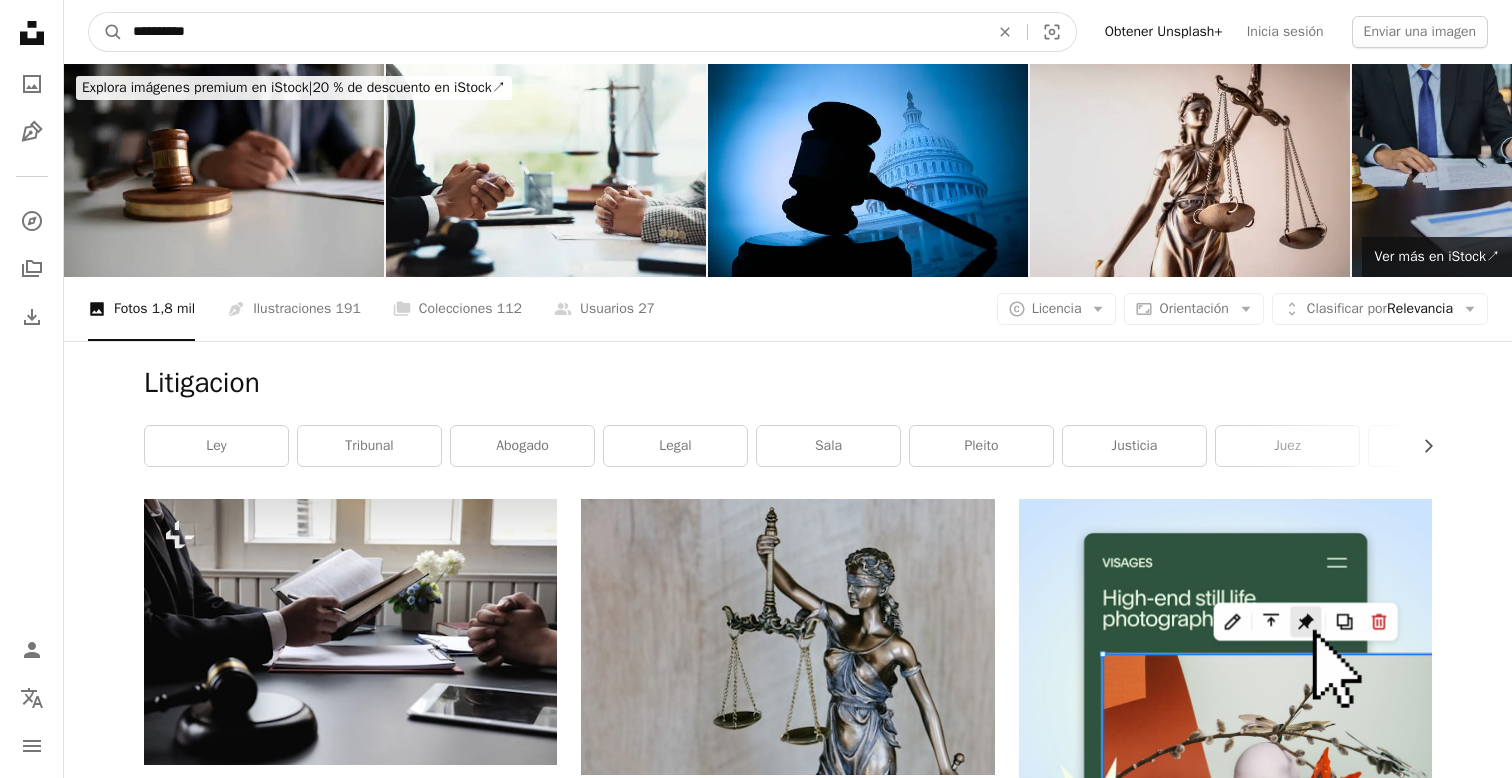 click on "**********" at bounding box center [553, 32] 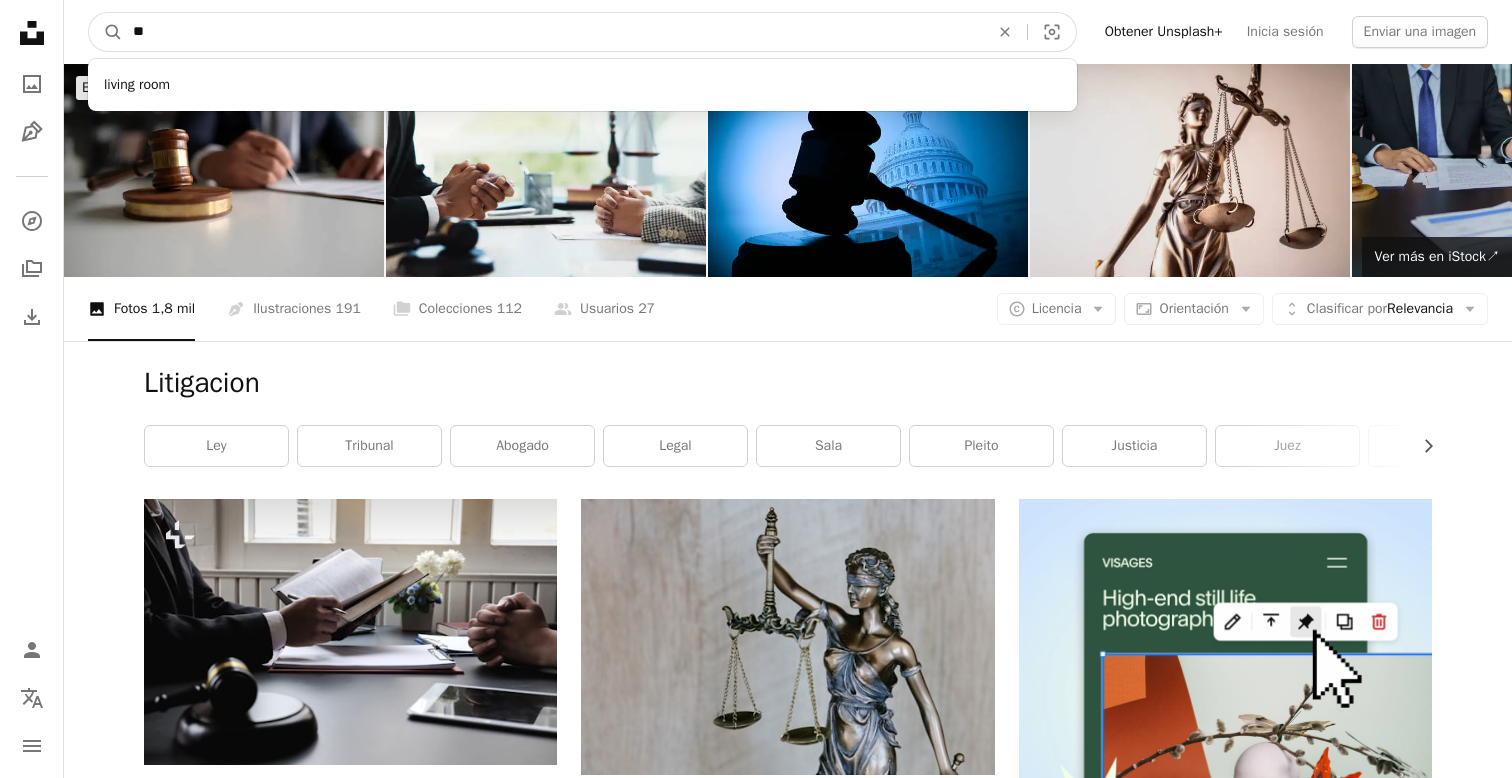 type on "*" 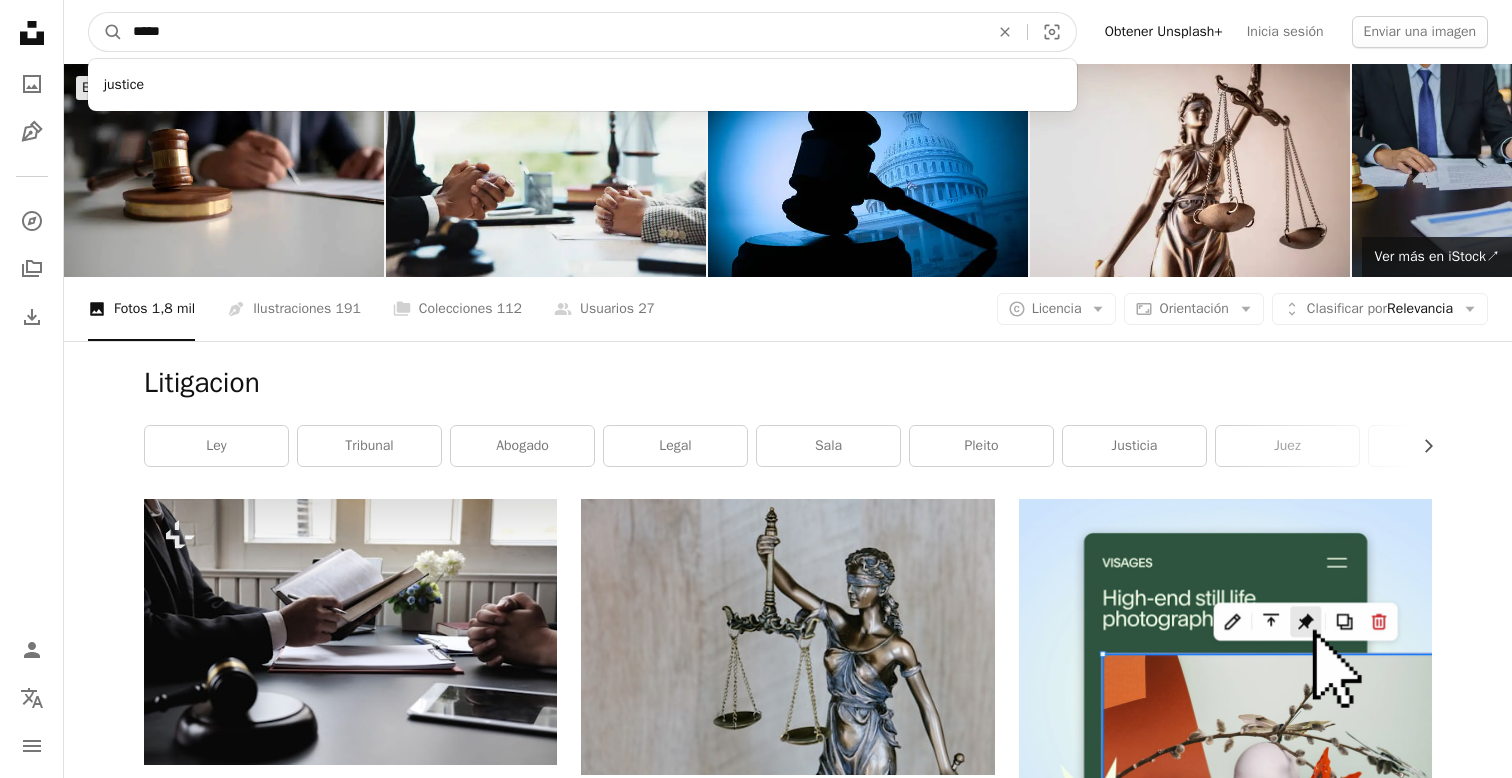 type on "******" 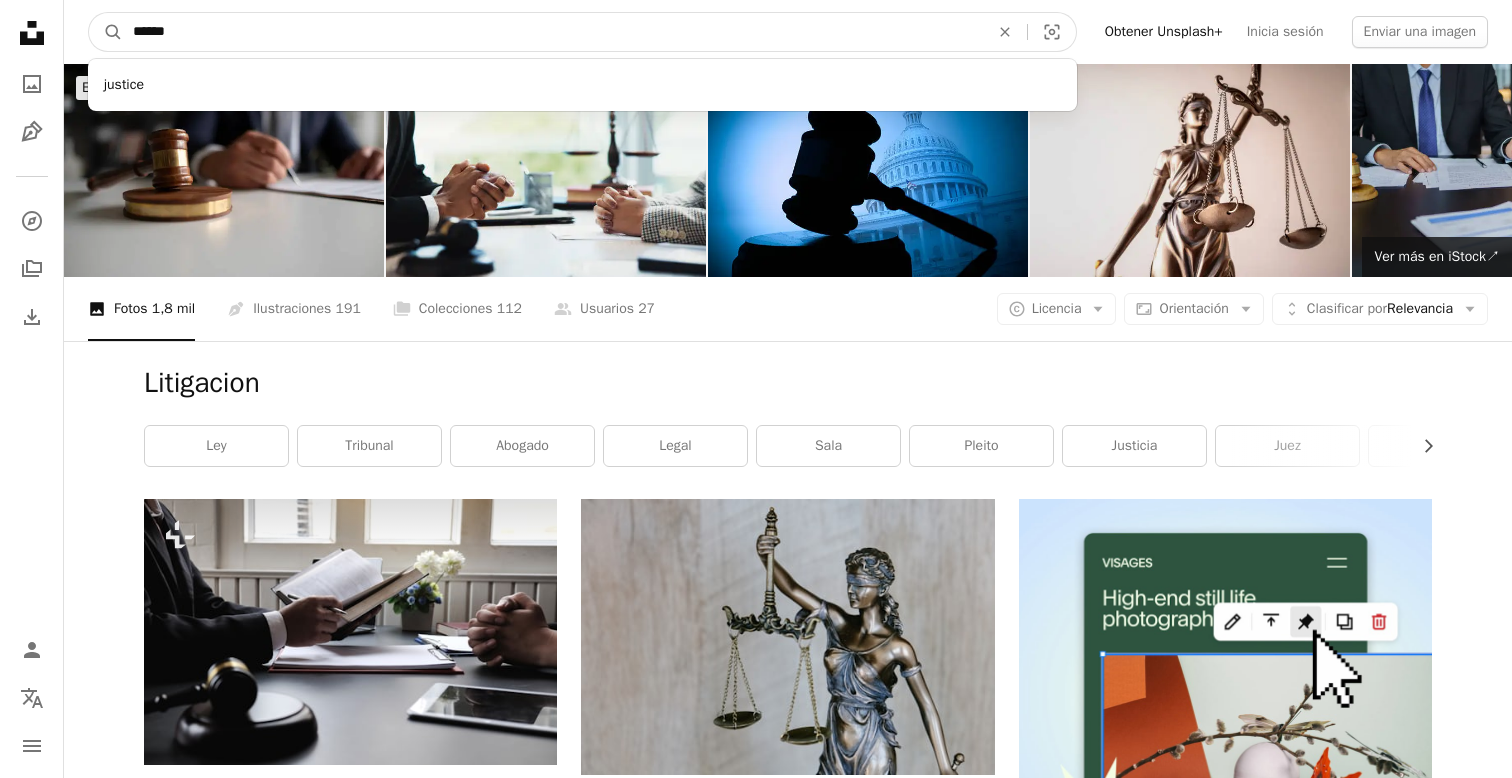 click on "A magnifying glass" at bounding box center (106, 32) 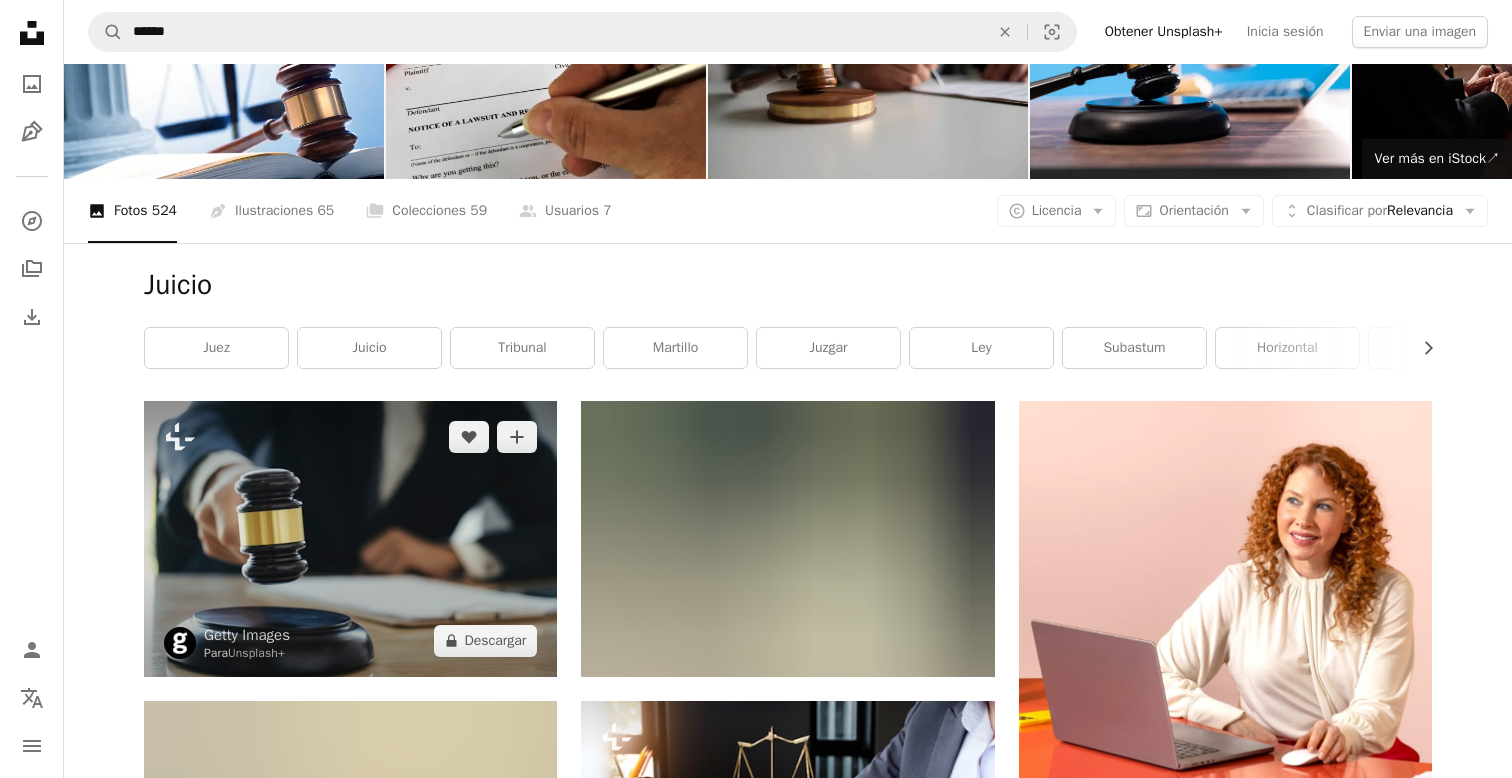 scroll, scrollTop: 126, scrollLeft: 0, axis: vertical 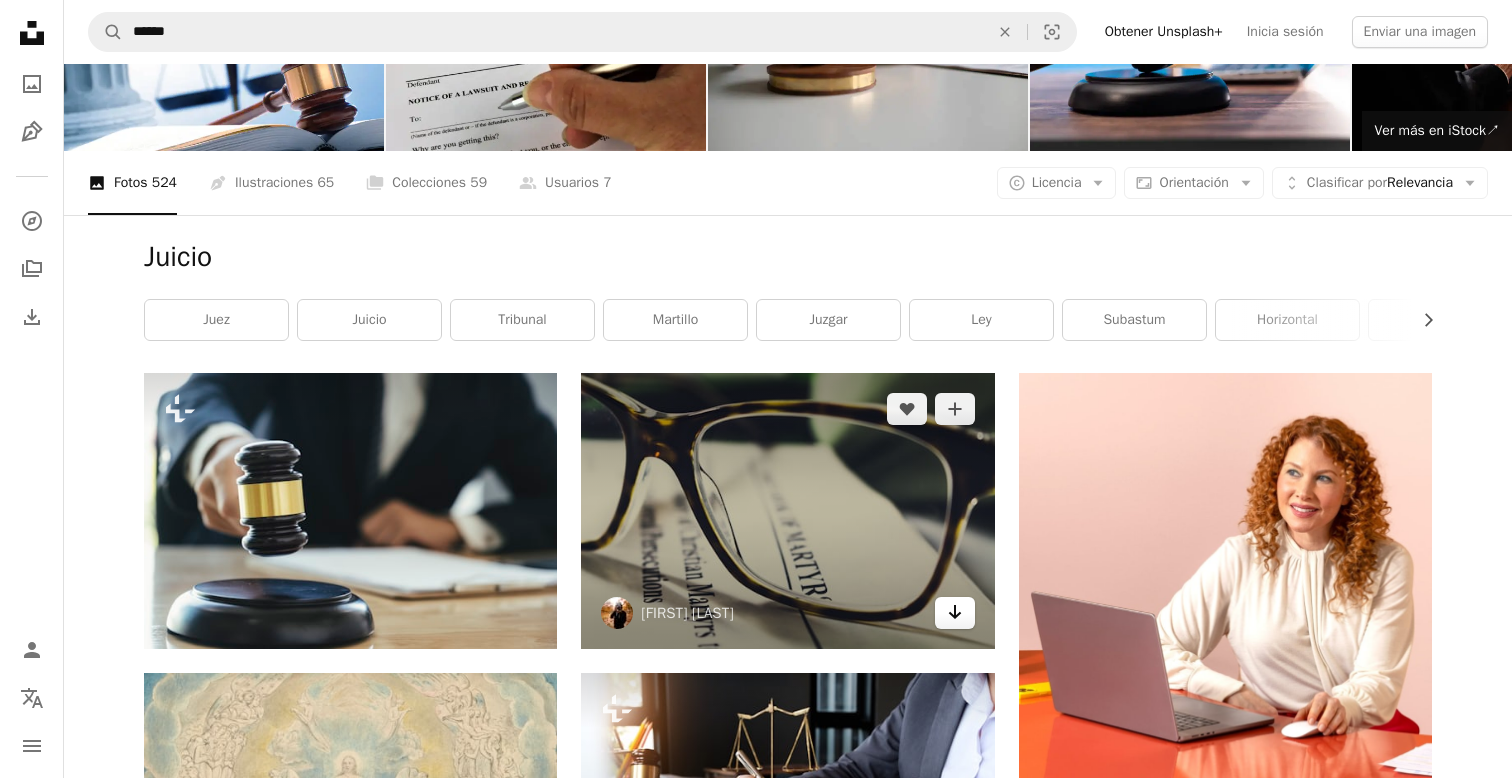 click on "Arrow pointing down" 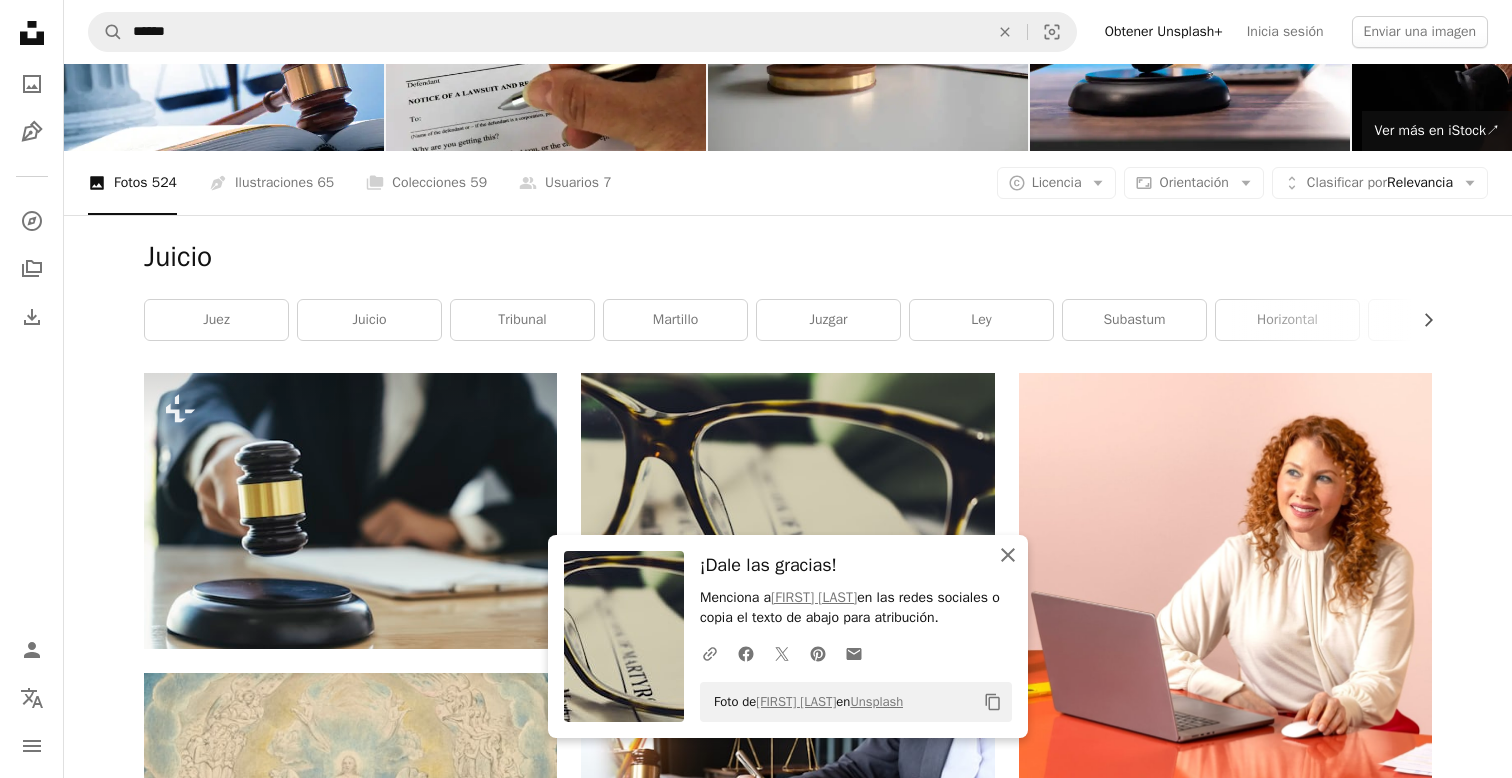 click on "An X shape" 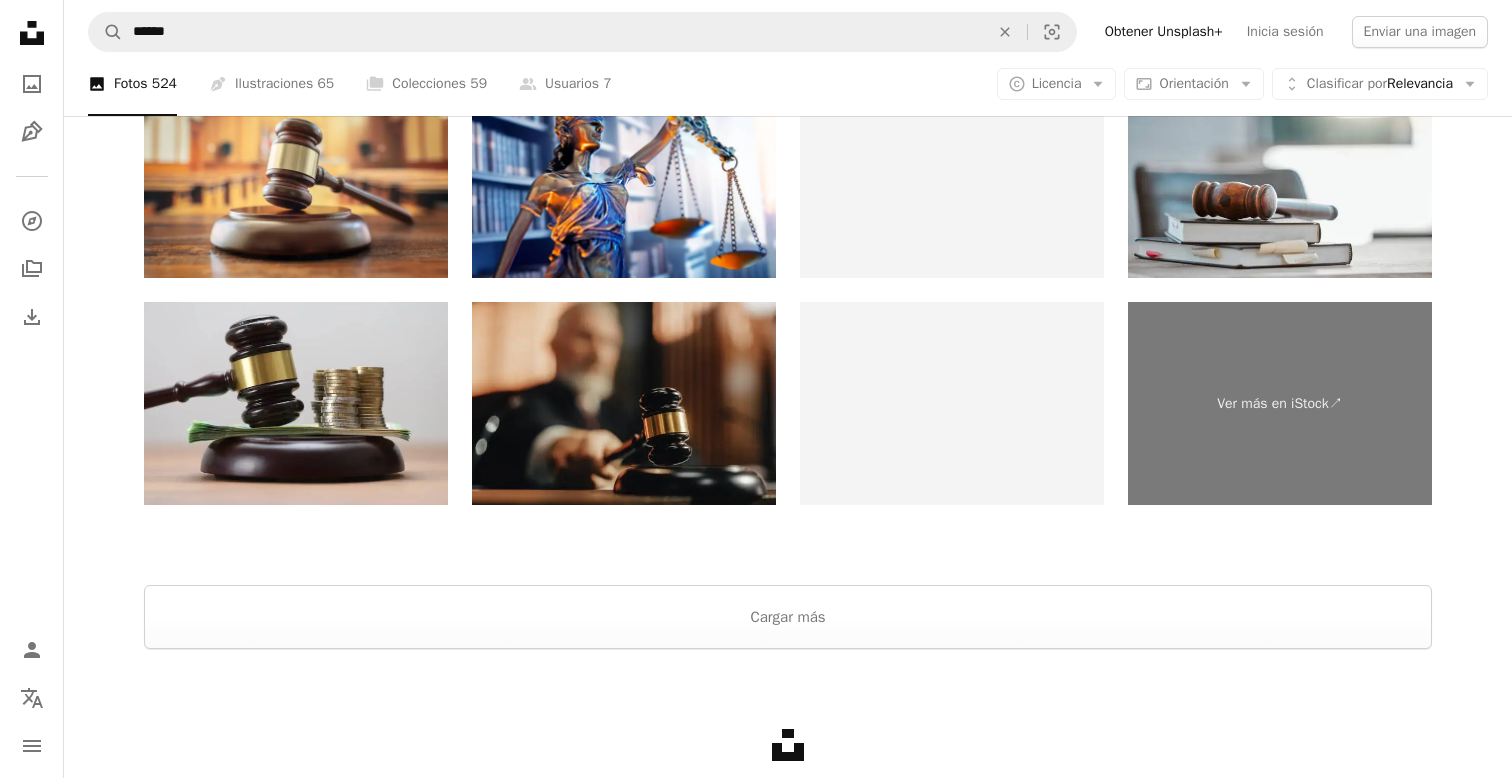 scroll, scrollTop: 3941, scrollLeft: 0, axis: vertical 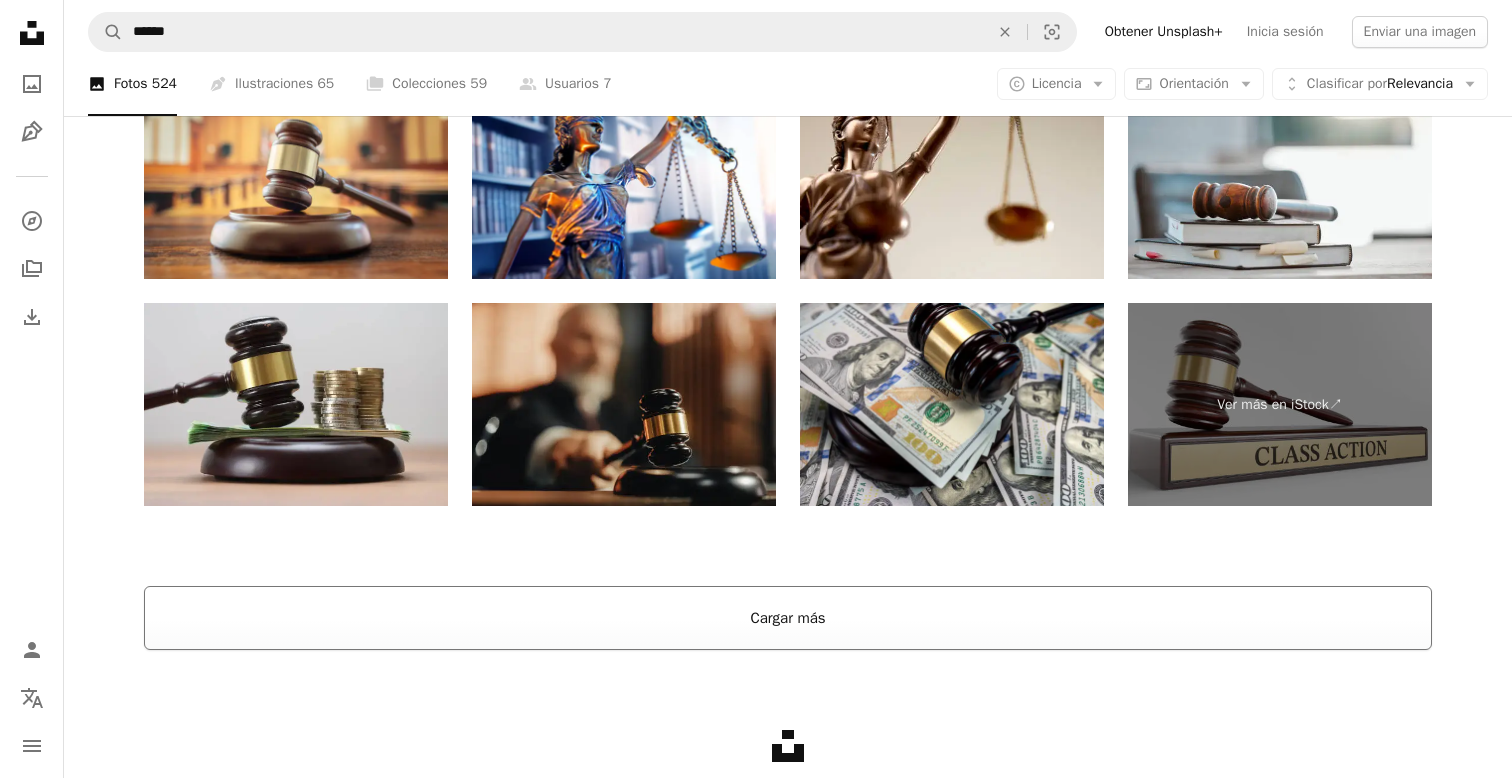 click on "Cargar más" at bounding box center (788, 618) 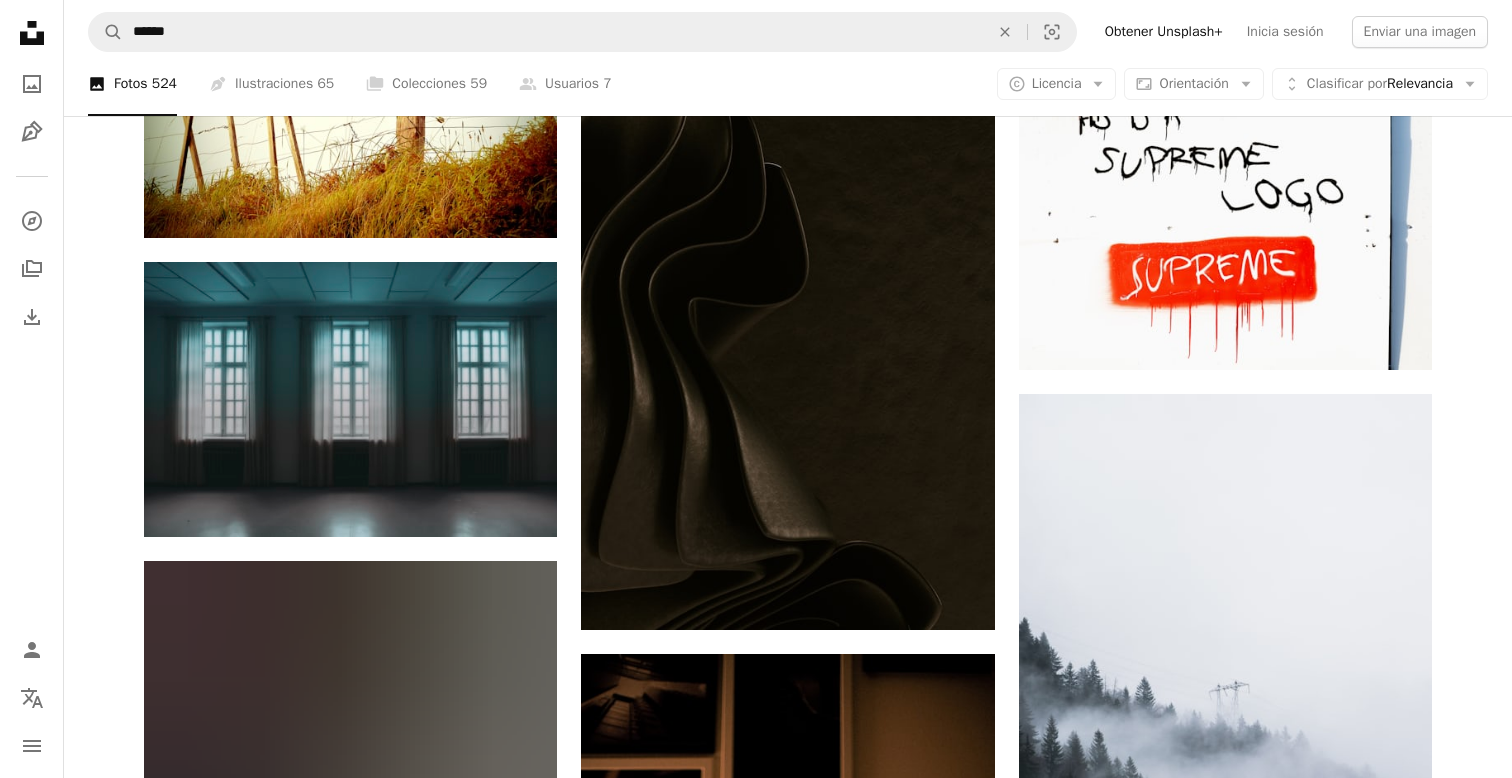 scroll, scrollTop: 17413, scrollLeft: 0, axis: vertical 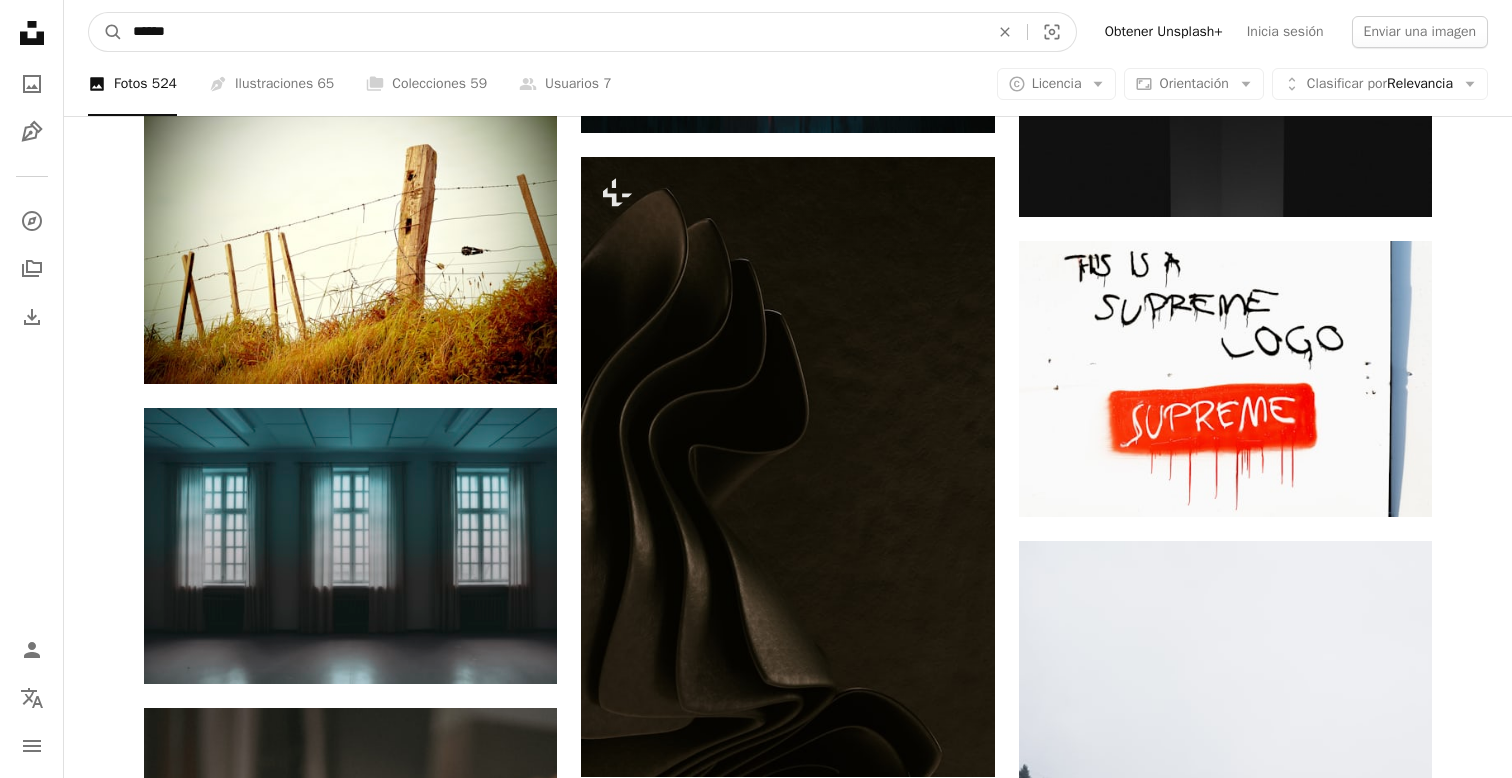 drag, startPoint x: 496, startPoint y: 28, endPoint x: 10, endPoint y: -27, distance: 489.10223 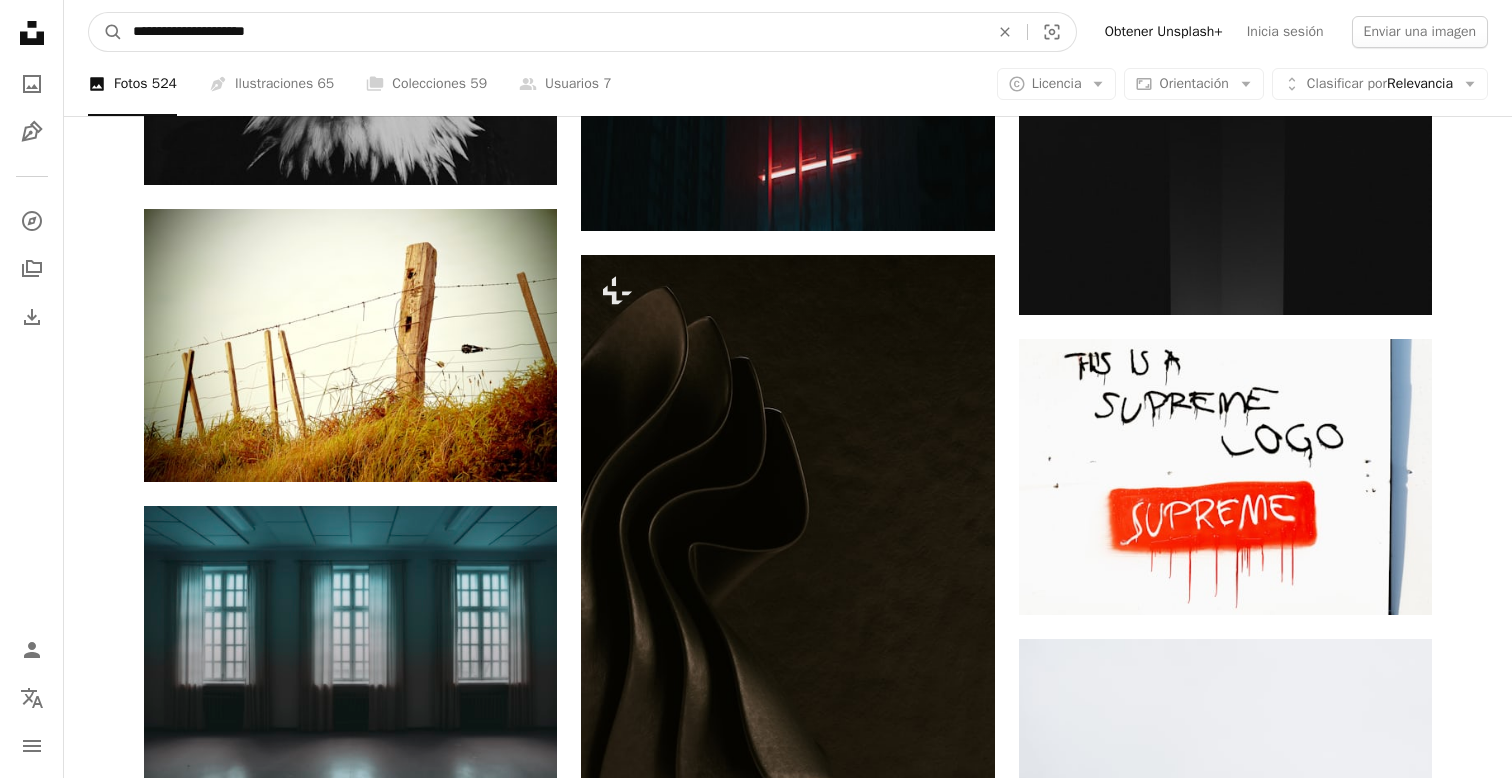 type on "**********" 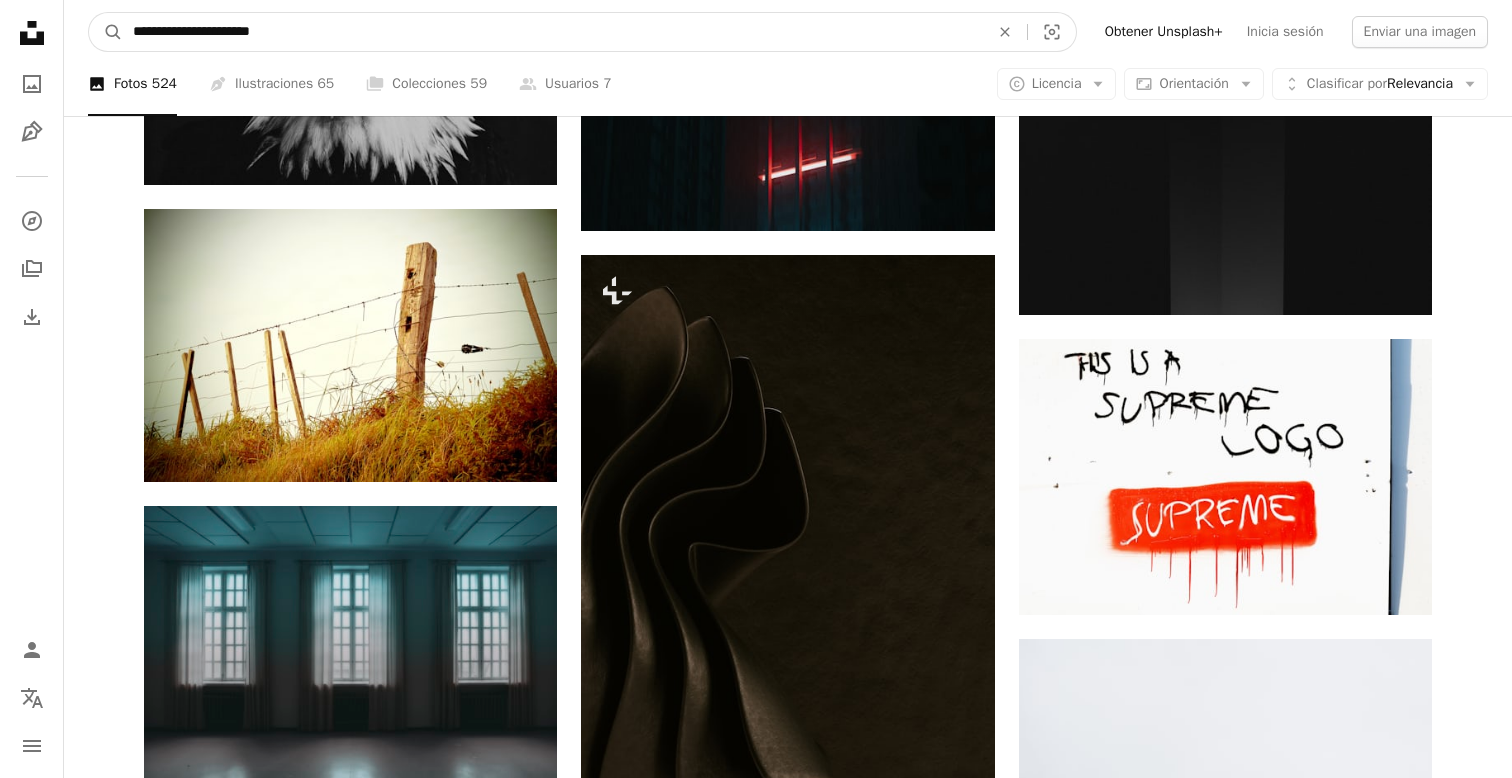 click on "A magnifying glass" at bounding box center [106, 32] 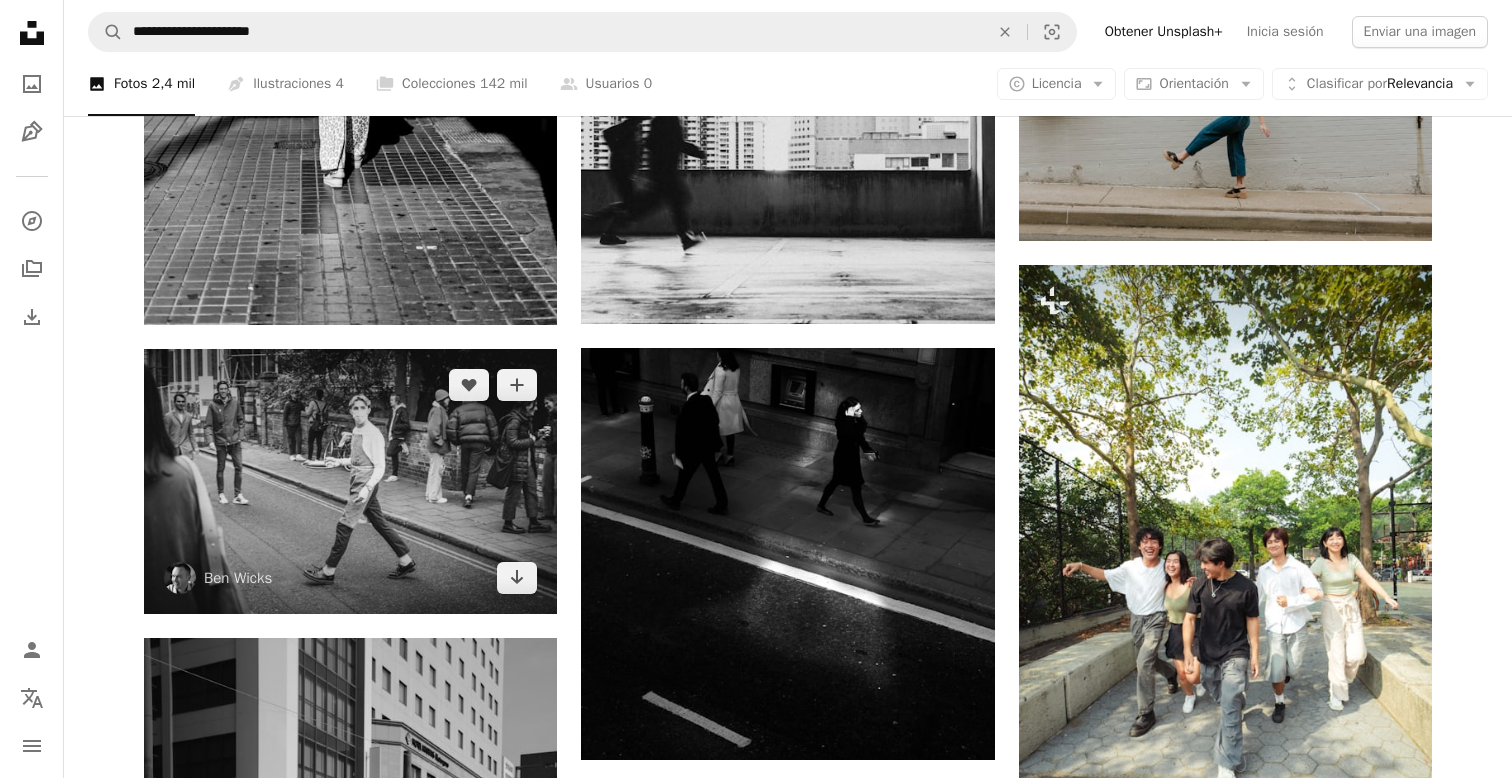 scroll, scrollTop: 1044, scrollLeft: 0, axis: vertical 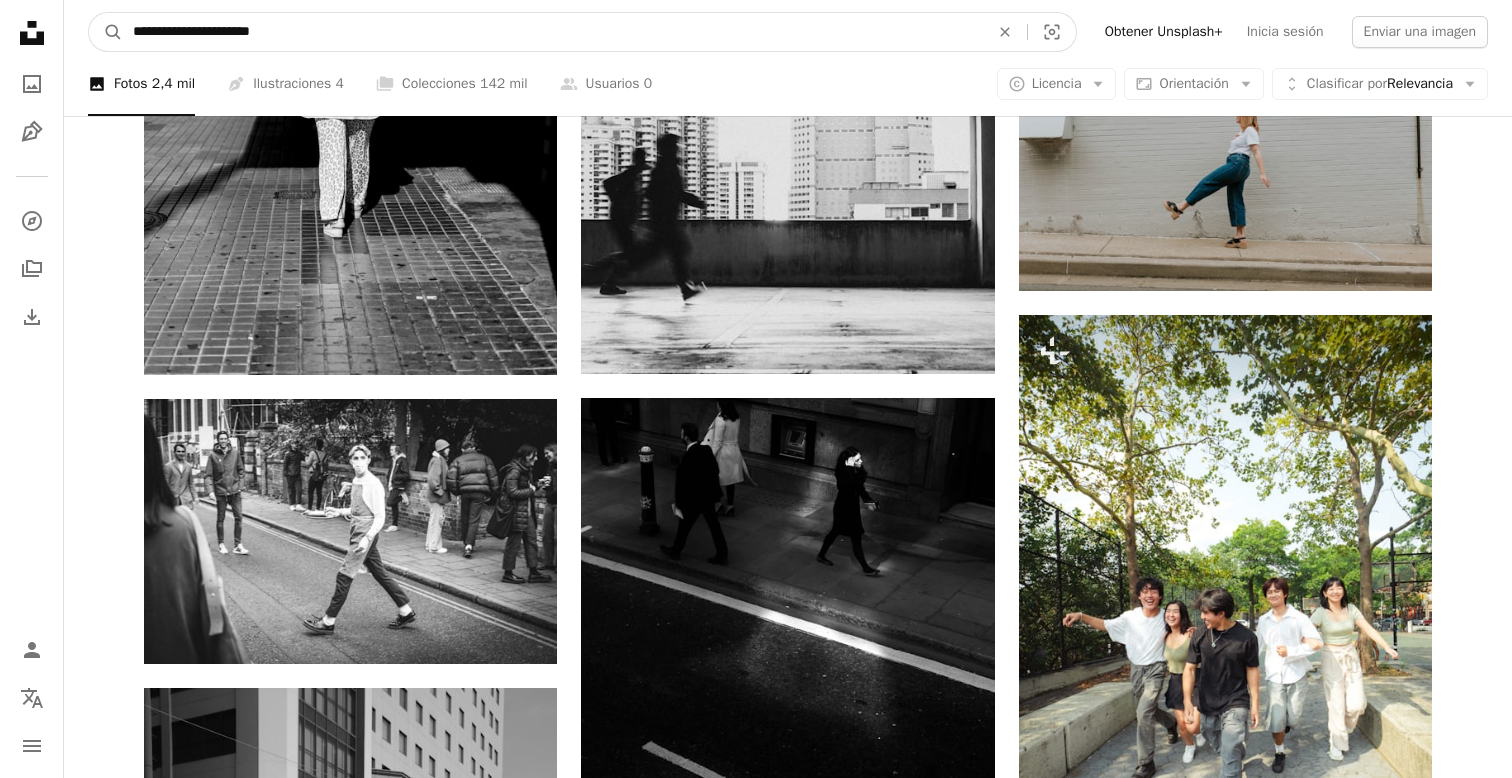 drag, startPoint x: 208, startPoint y: 32, endPoint x: 304, endPoint y: 30, distance: 96.02083 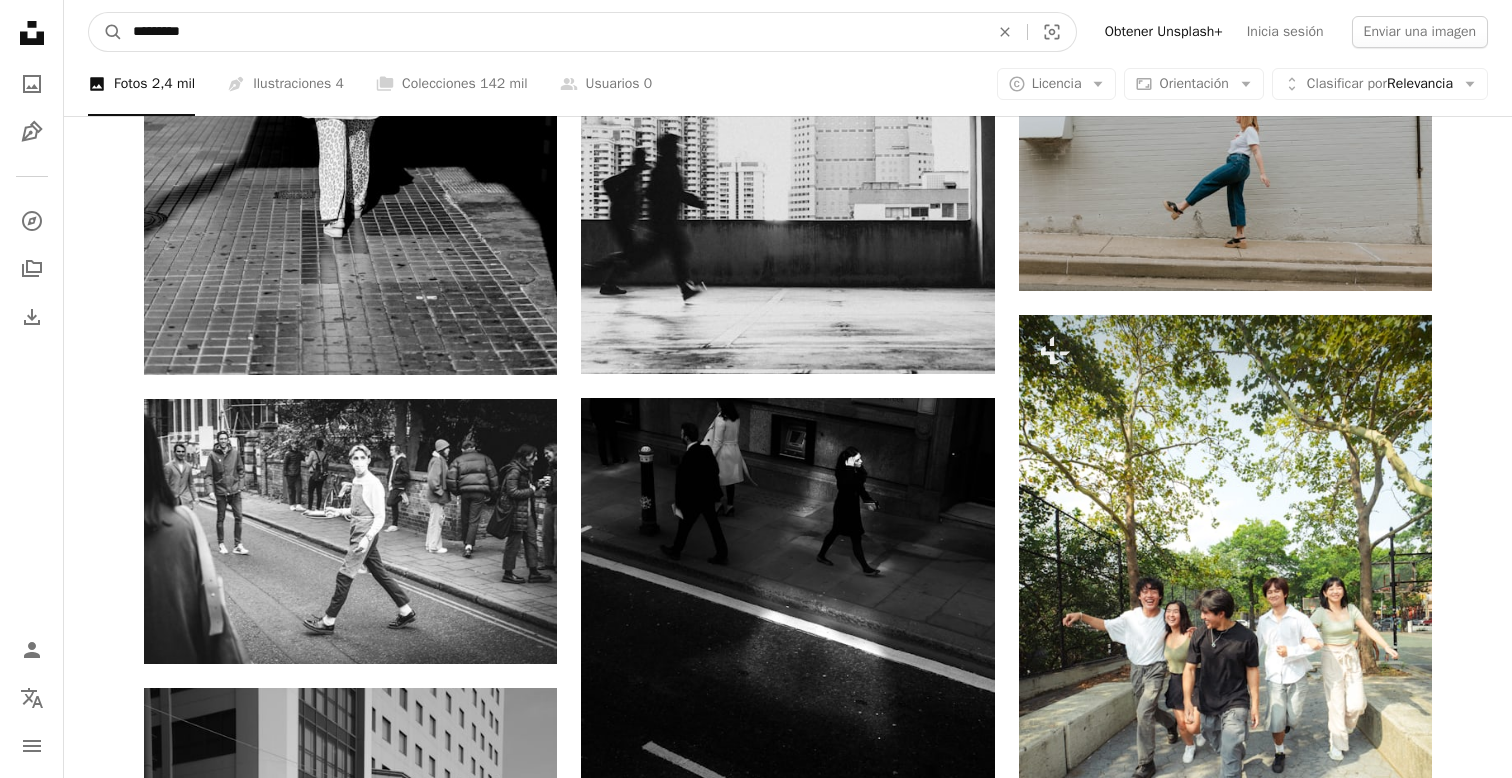 click on "A magnifying glass" at bounding box center (106, 32) 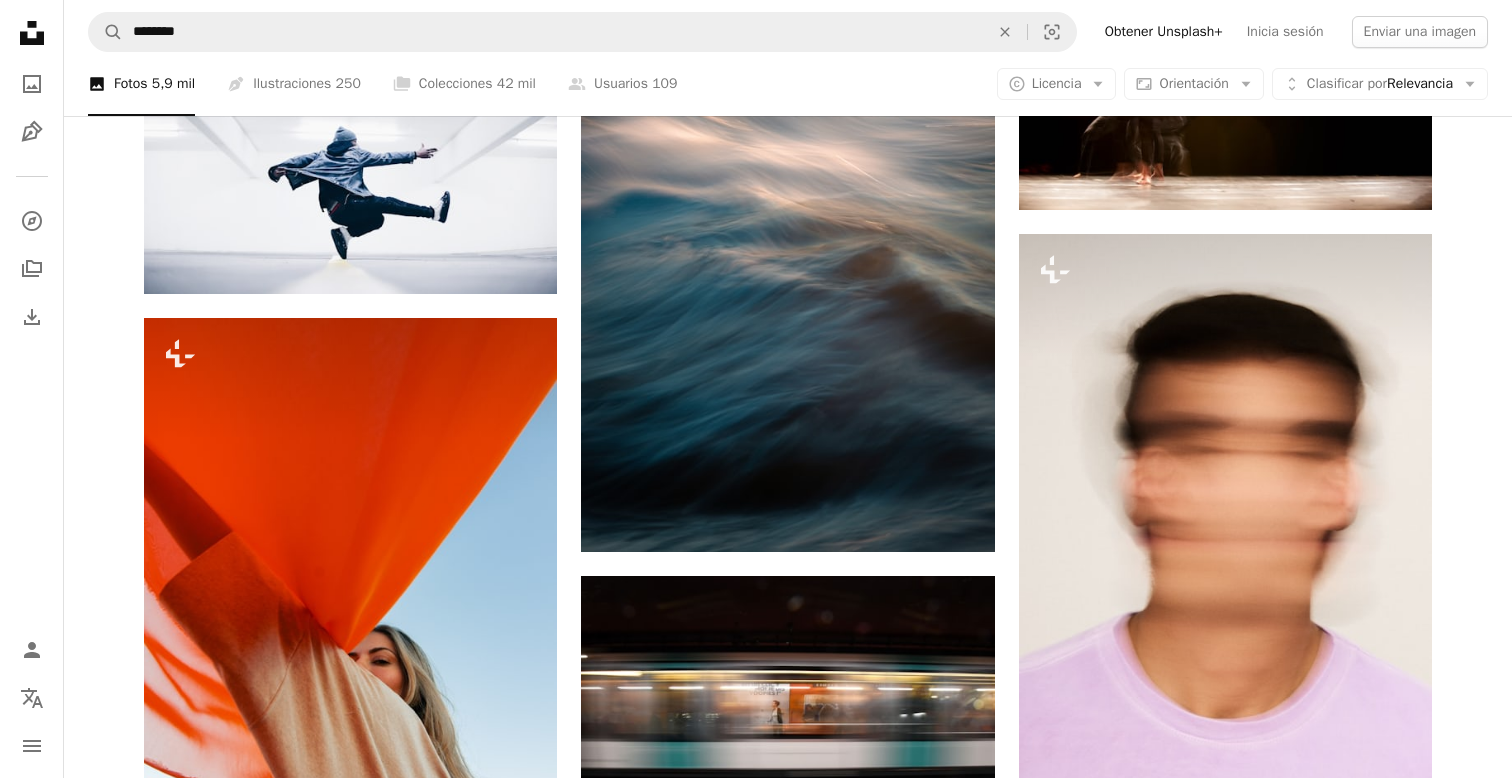 scroll, scrollTop: 1132, scrollLeft: 0, axis: vertical 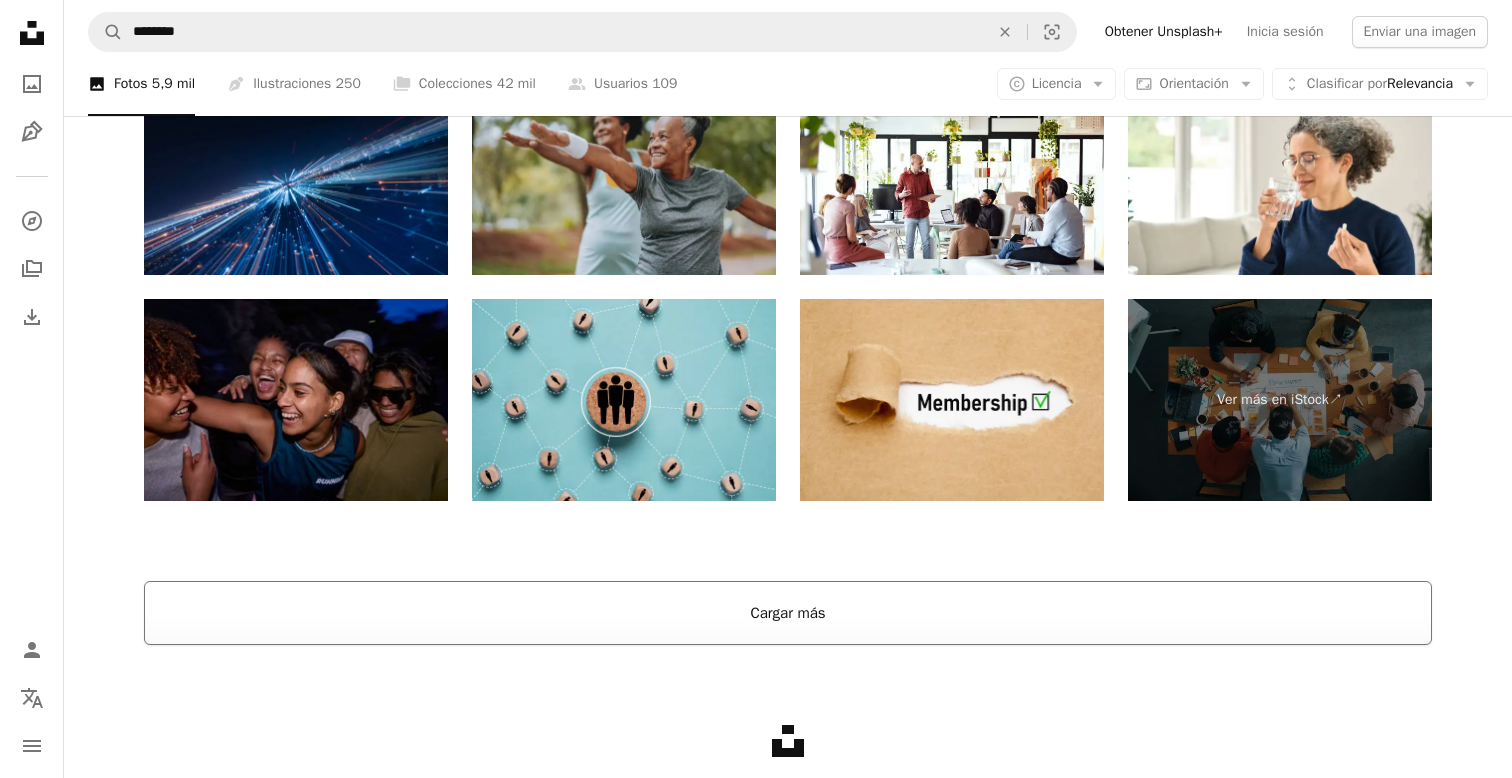 click on "Cargar más" at bounding box center (788, 613) 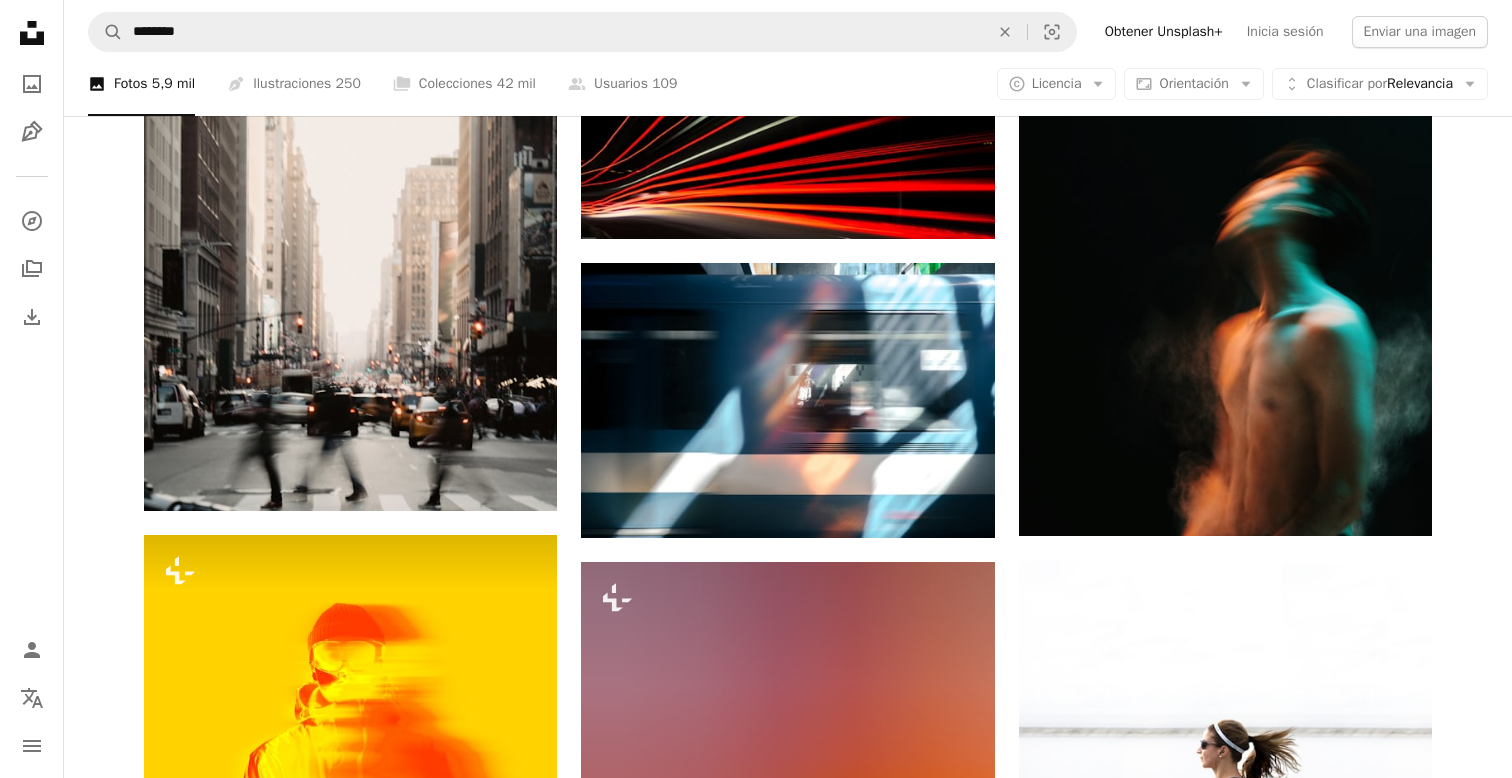 scroll, scrollTop: 7144, scrollLeft: 0, axis: vertical 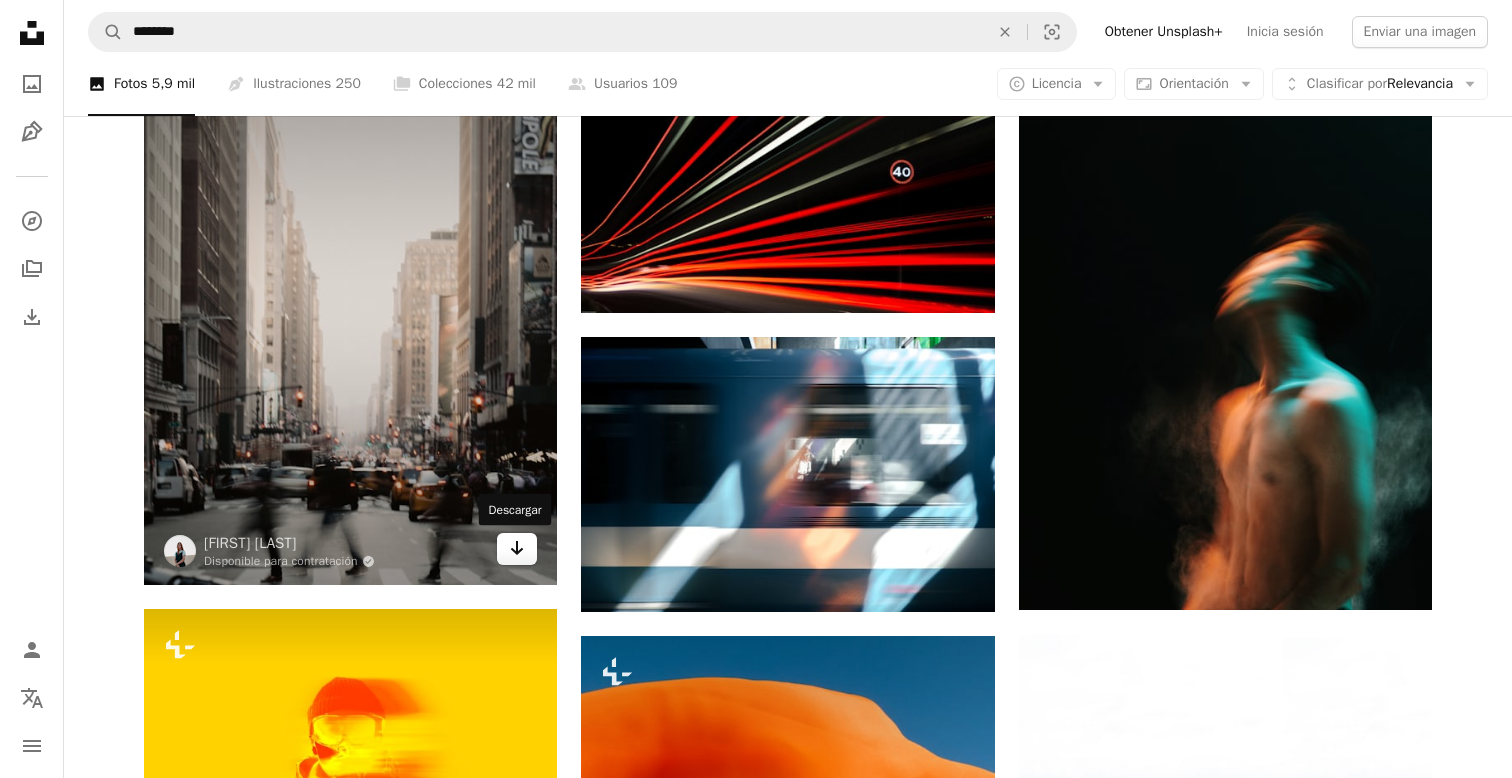 click on "Arrow pointing down" 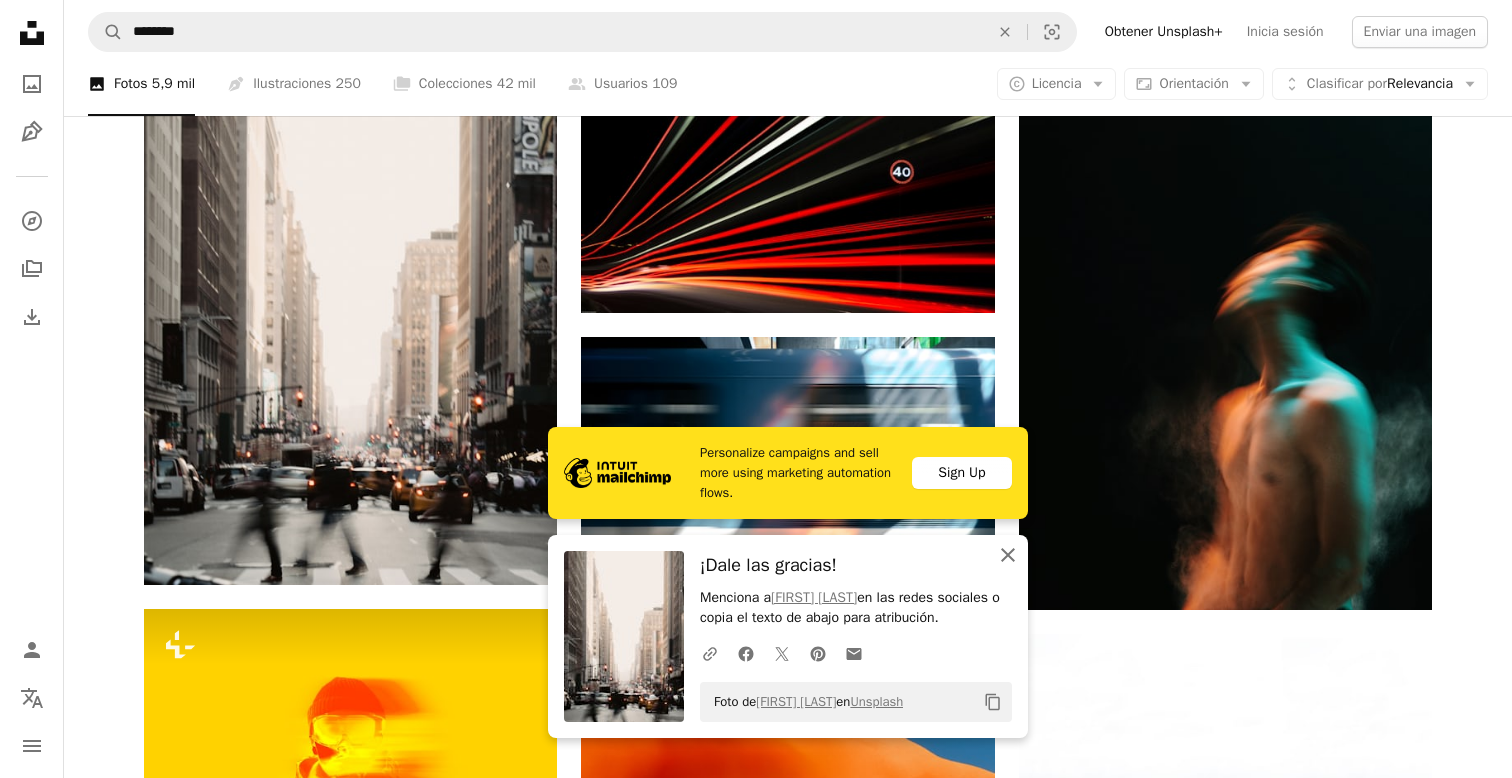 click 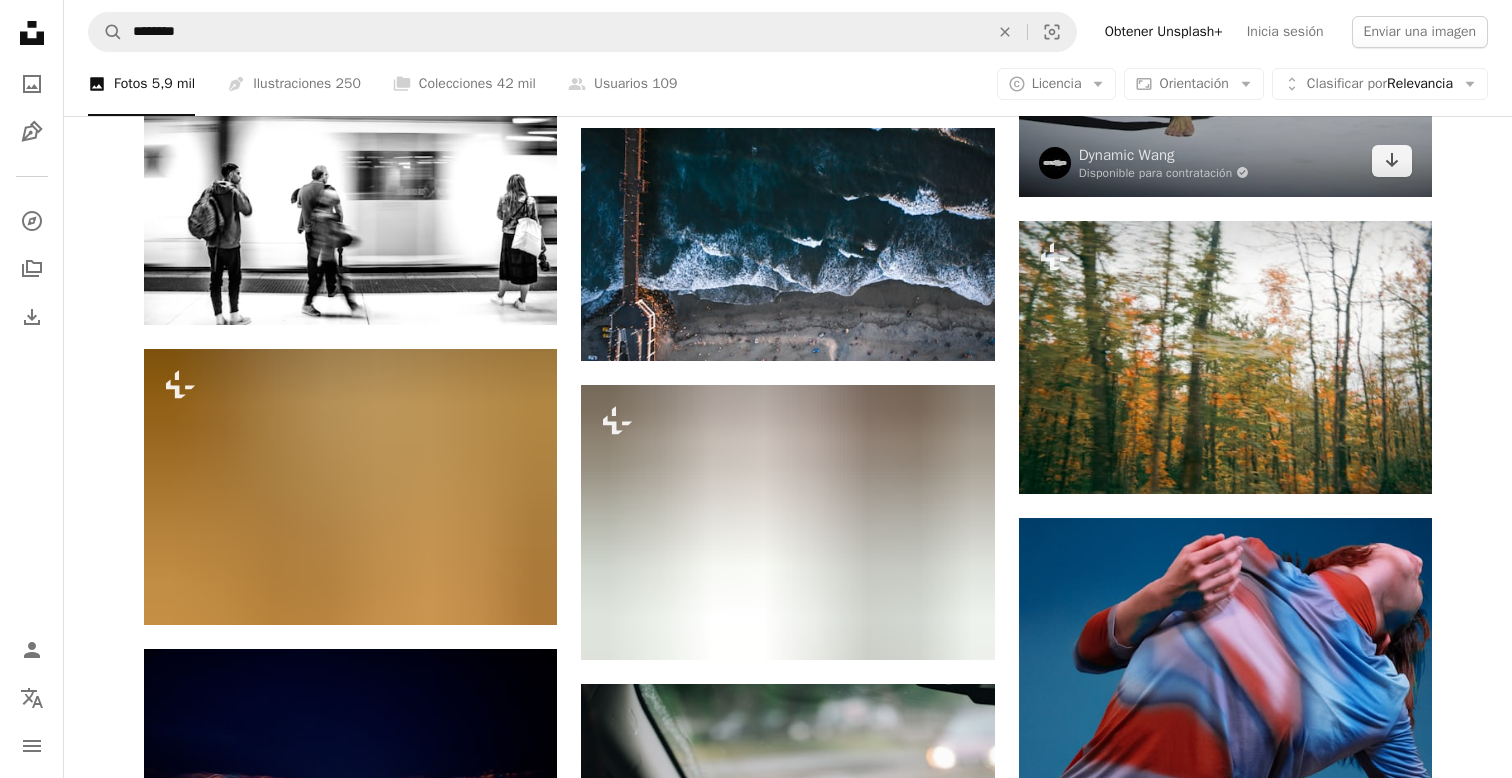 scroll, scrollTop: 57282, scrollLeft: 0, axis: vertical 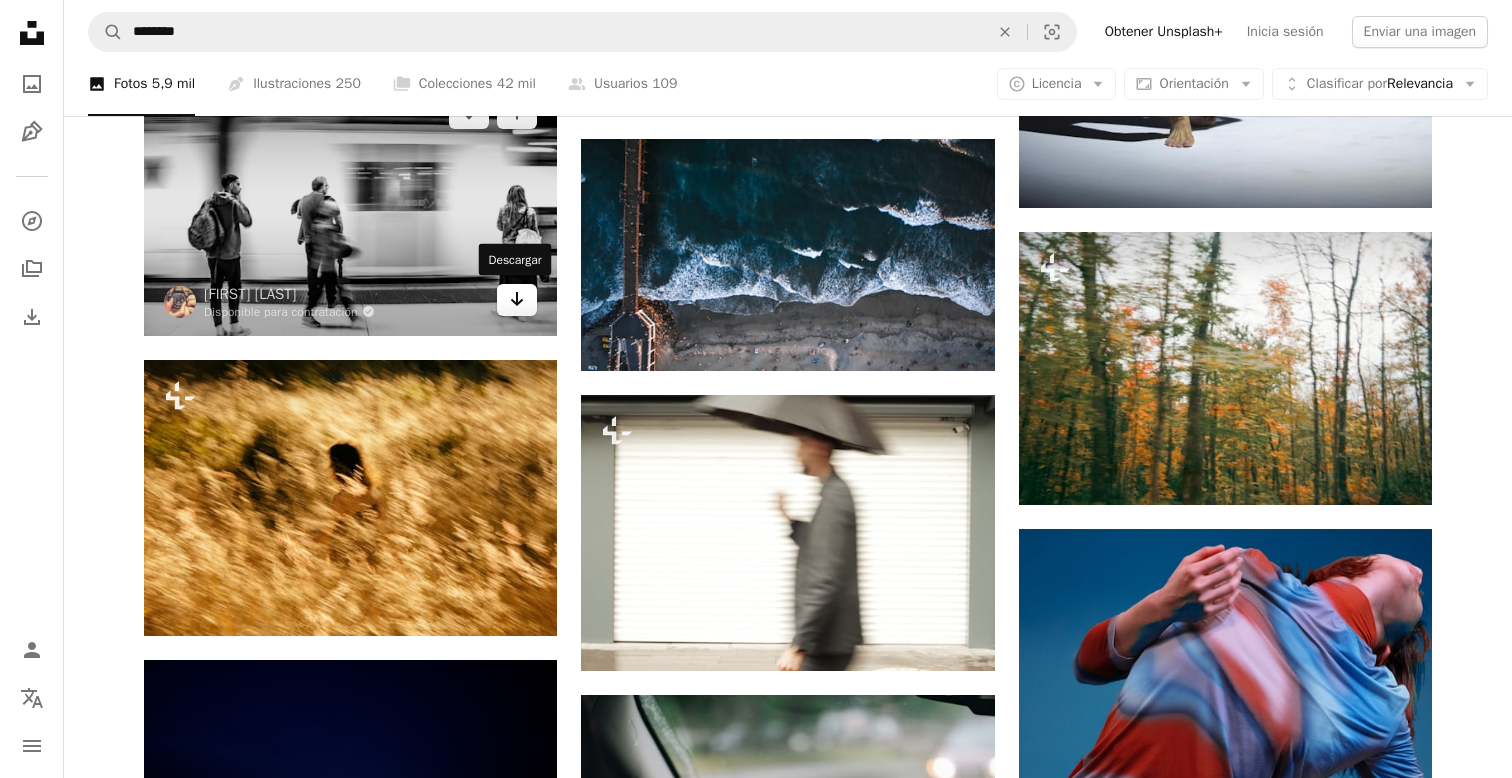 click on "Arrow pointing down" 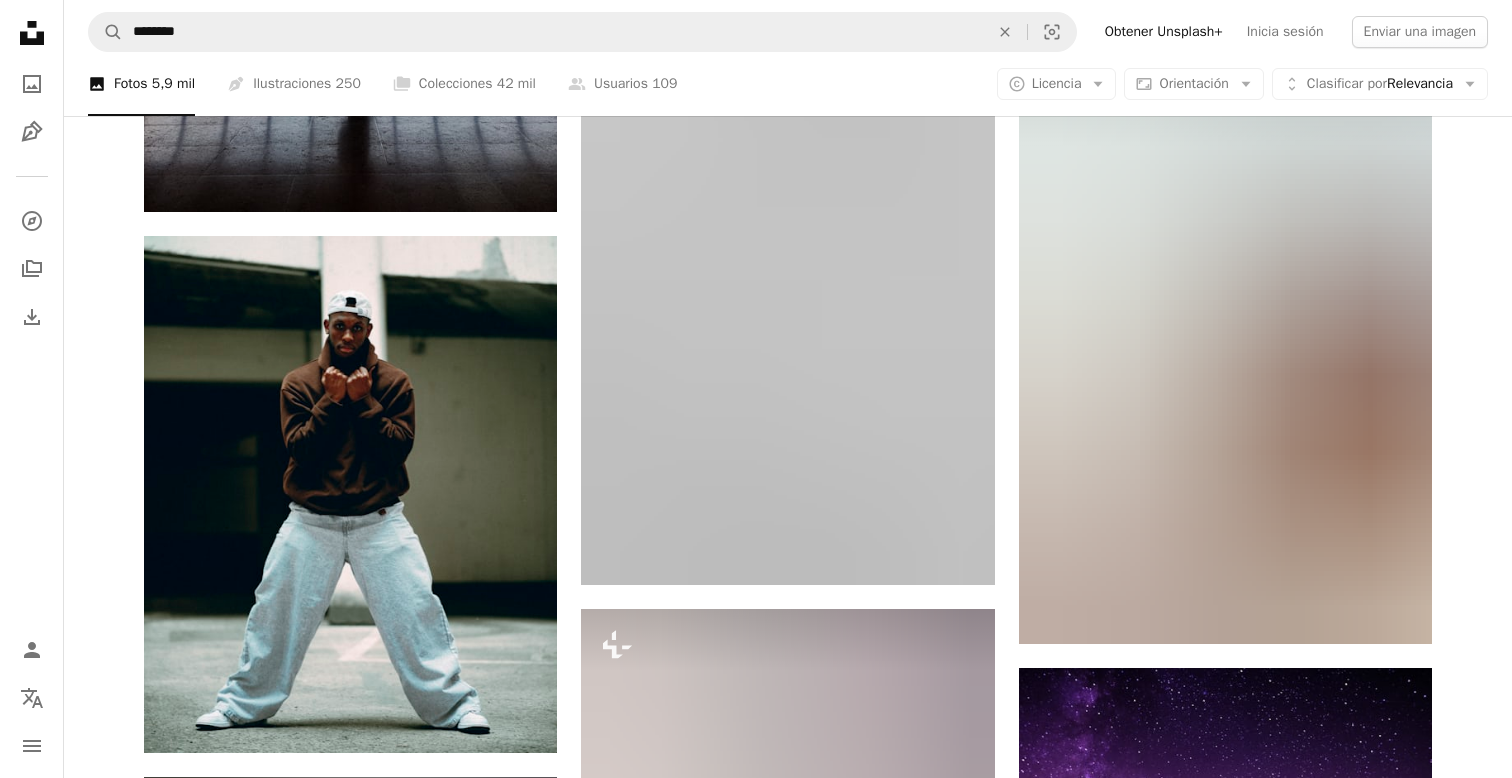 scroll, scrollTop: 68647, scrollLeft: 0, axis: vertical 